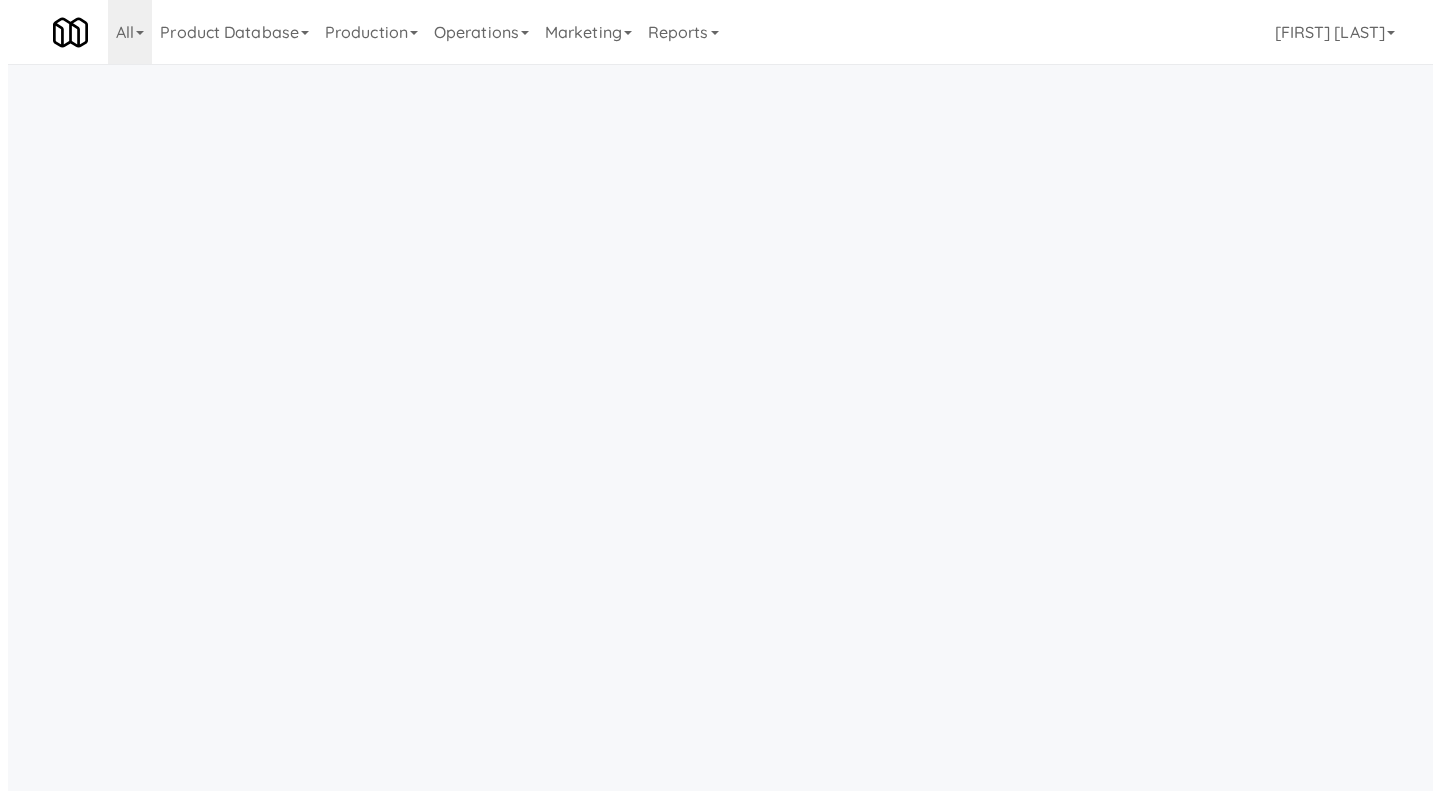scroll, scrollTop: 0, scrollLeft: 0, axis: both 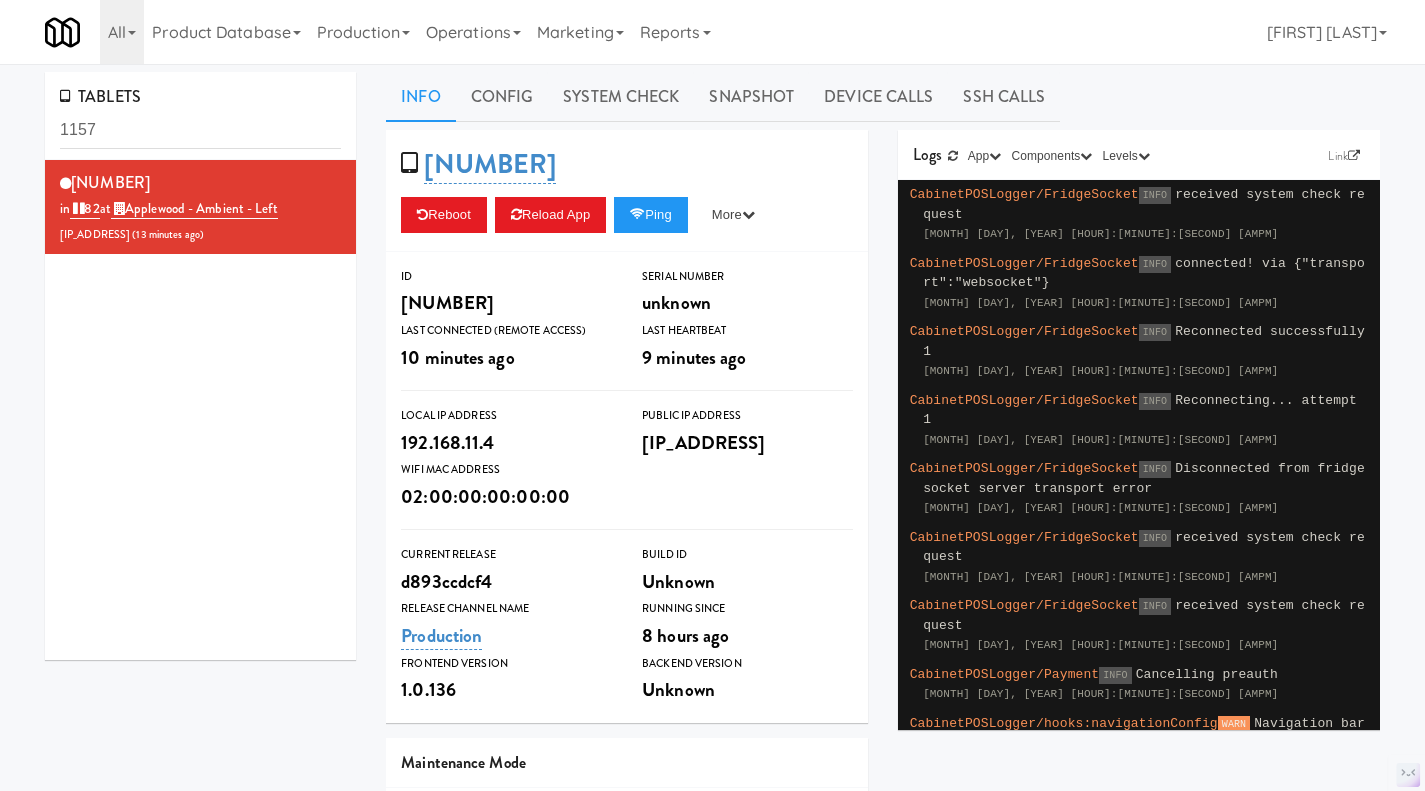 click on "Operations" at bounding box center (473, 32) 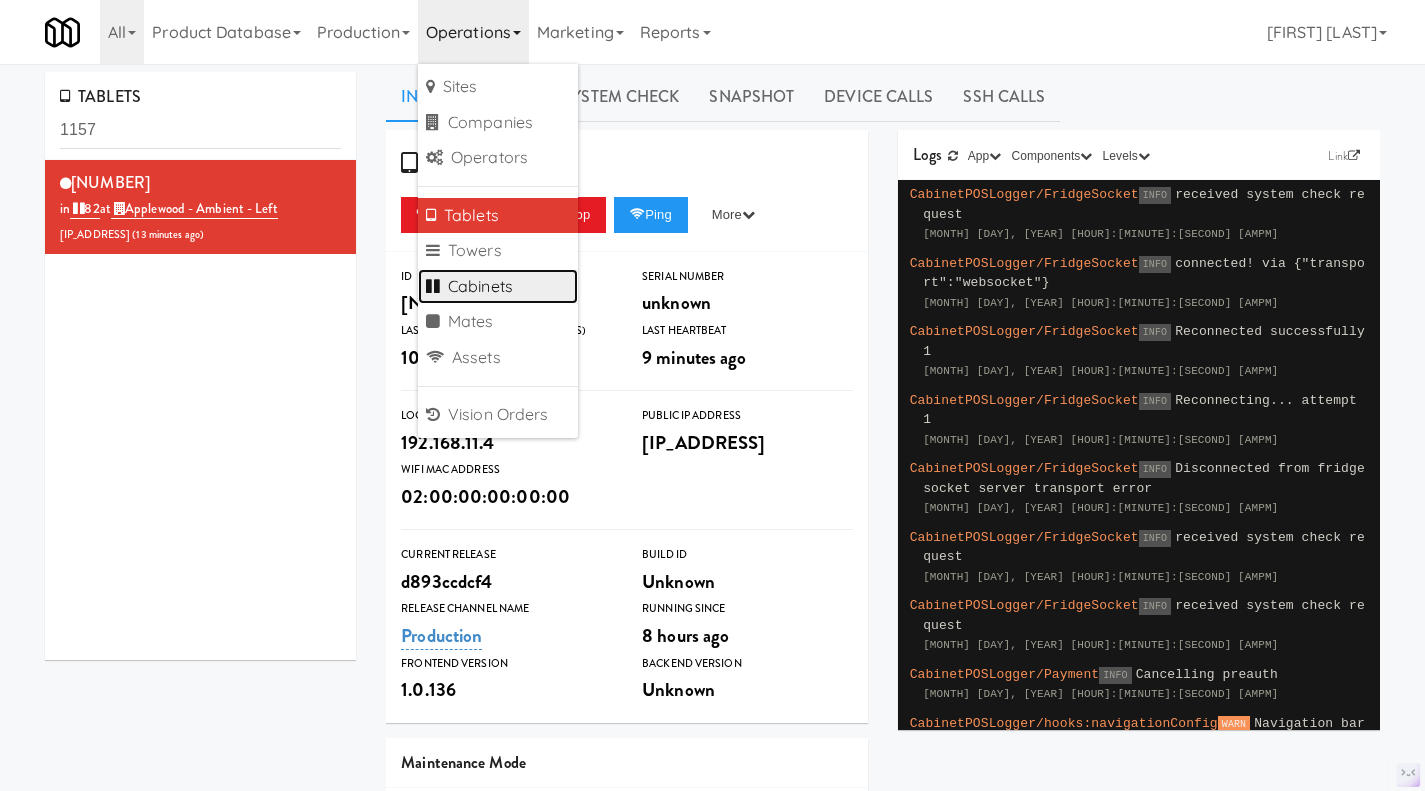 click on "Cabinets" at bounding box center [498, 287] 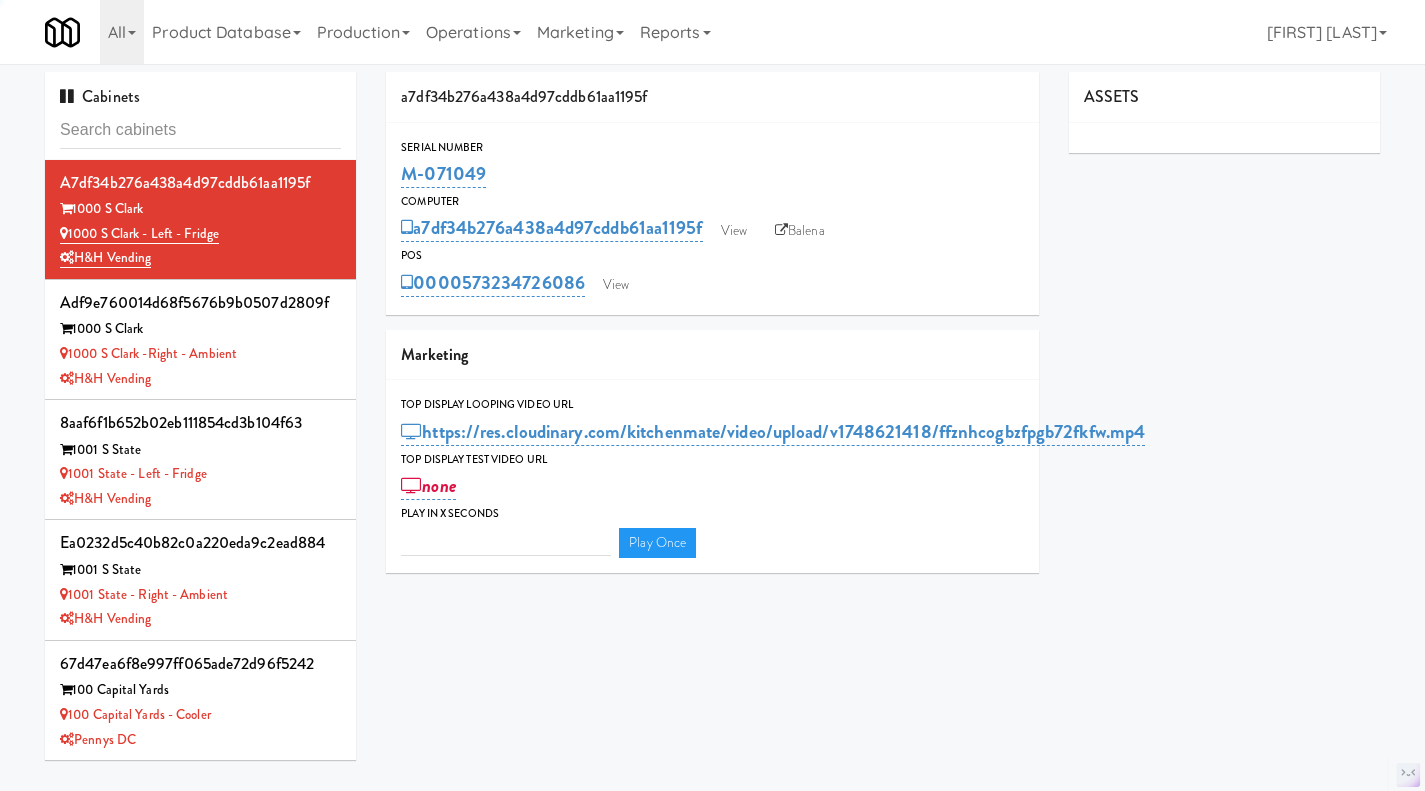 type on "3" 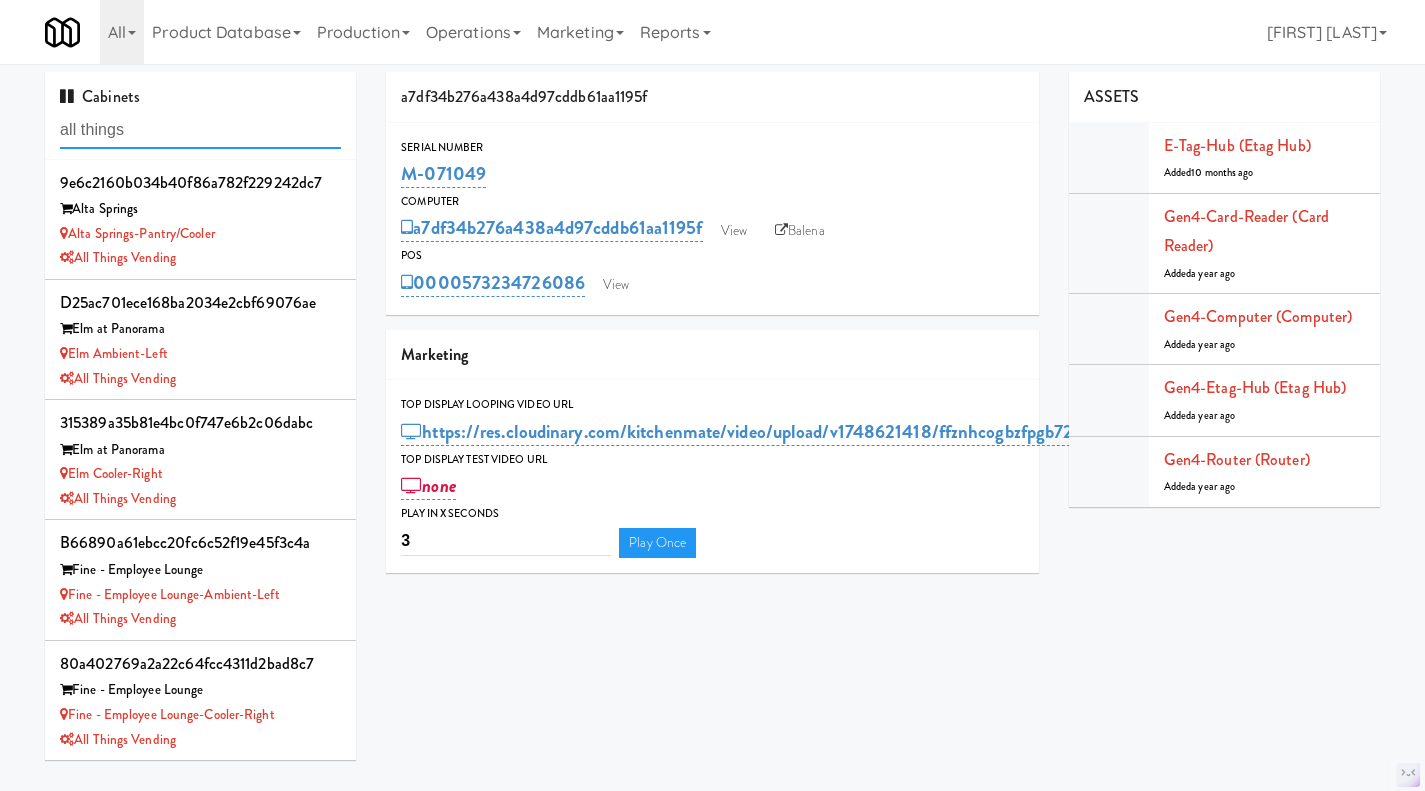 click on "all things" at bounding box center [200, 130] 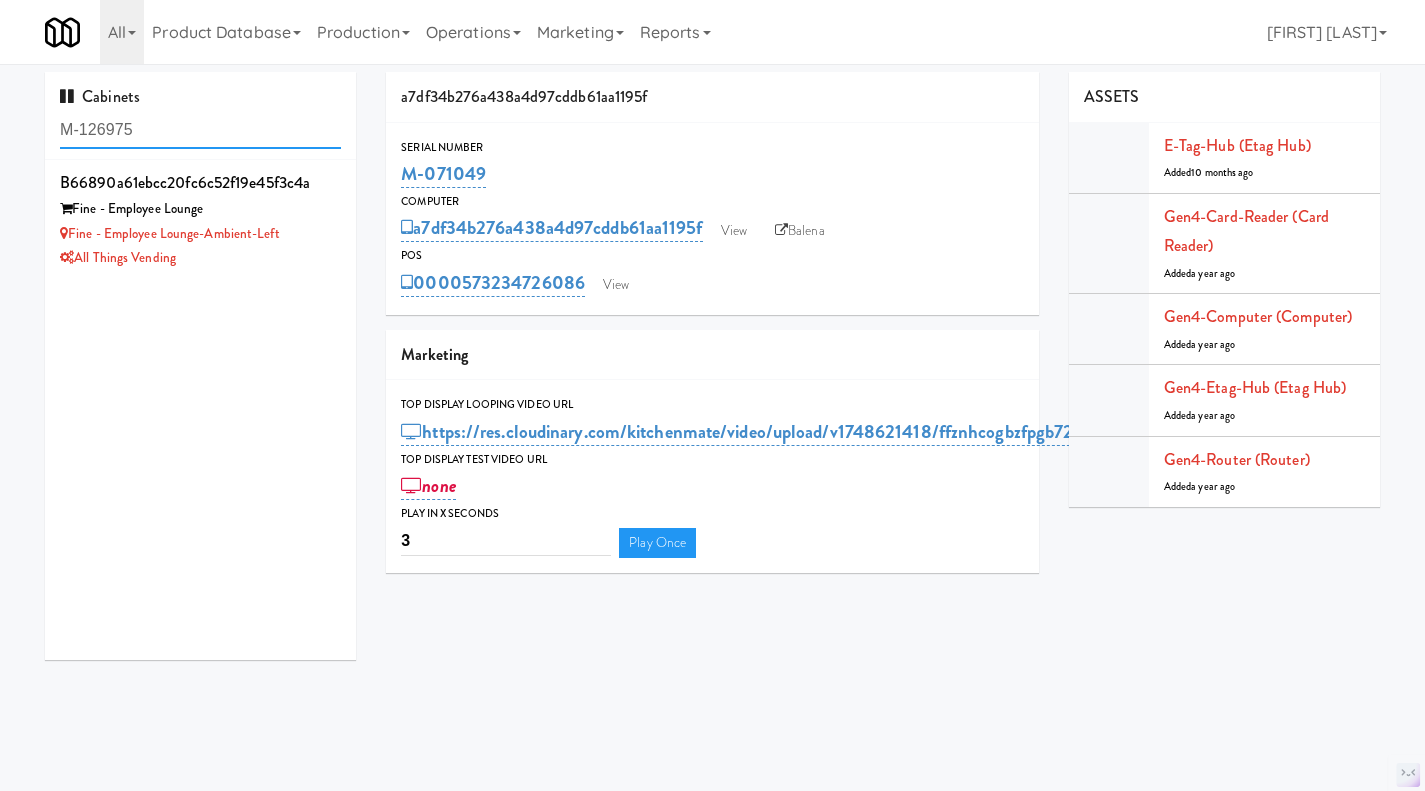 type on "M-126975" 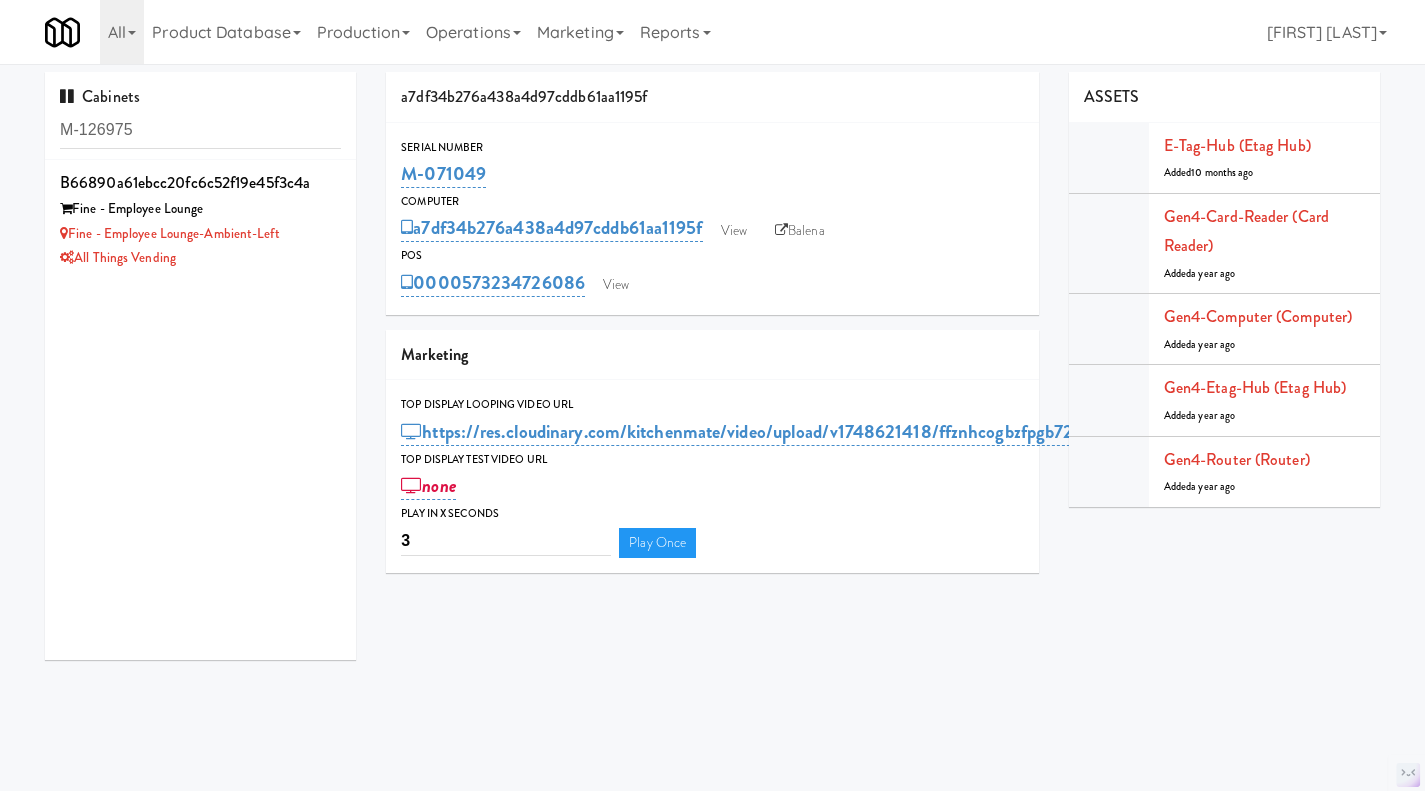 click on "b66890a61ebcc20fc6c52f19e45f3c4a  Fine - Employee Lounge       Fine - Employee Lounge-Ambient-Left  All Things Vending" at bounding box center (200, 219) 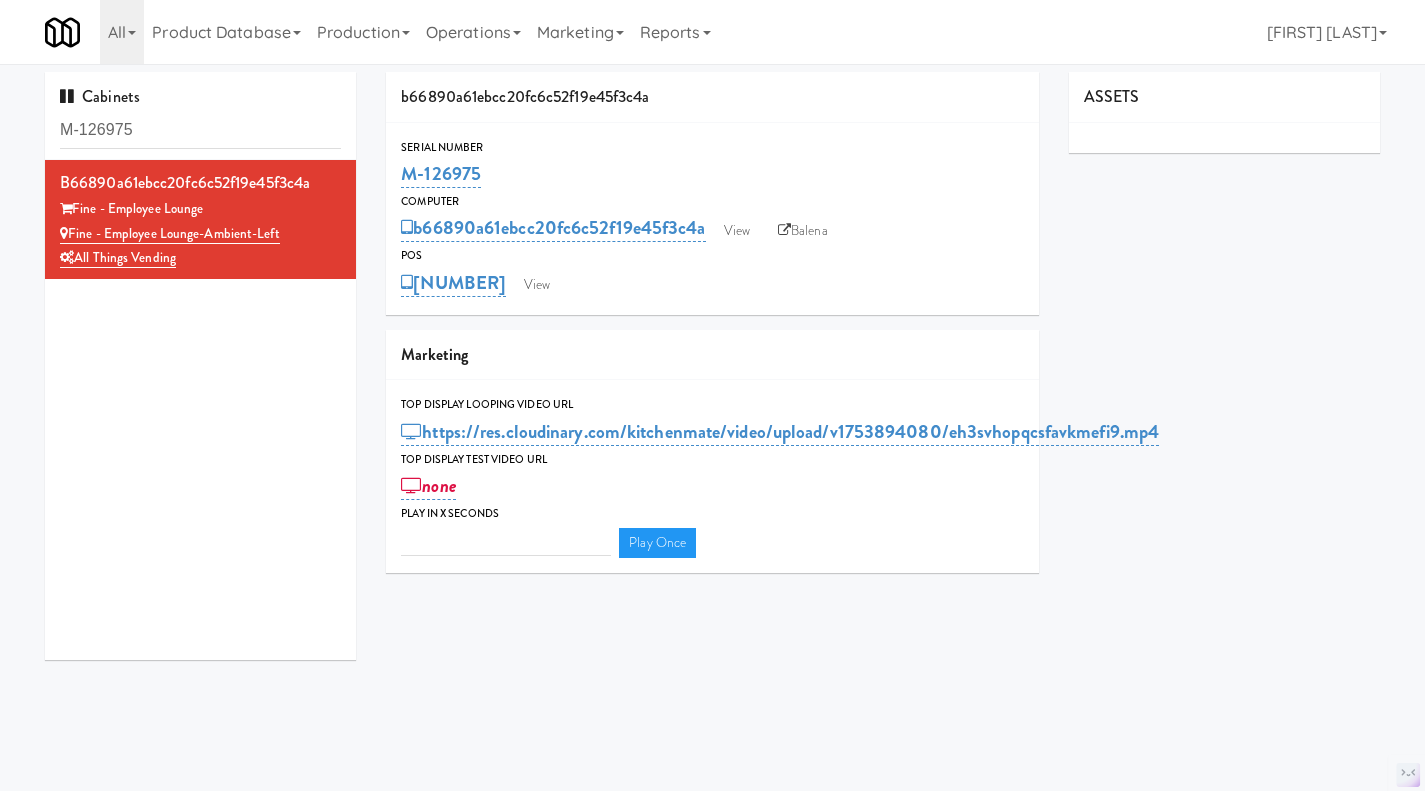 type on "3" 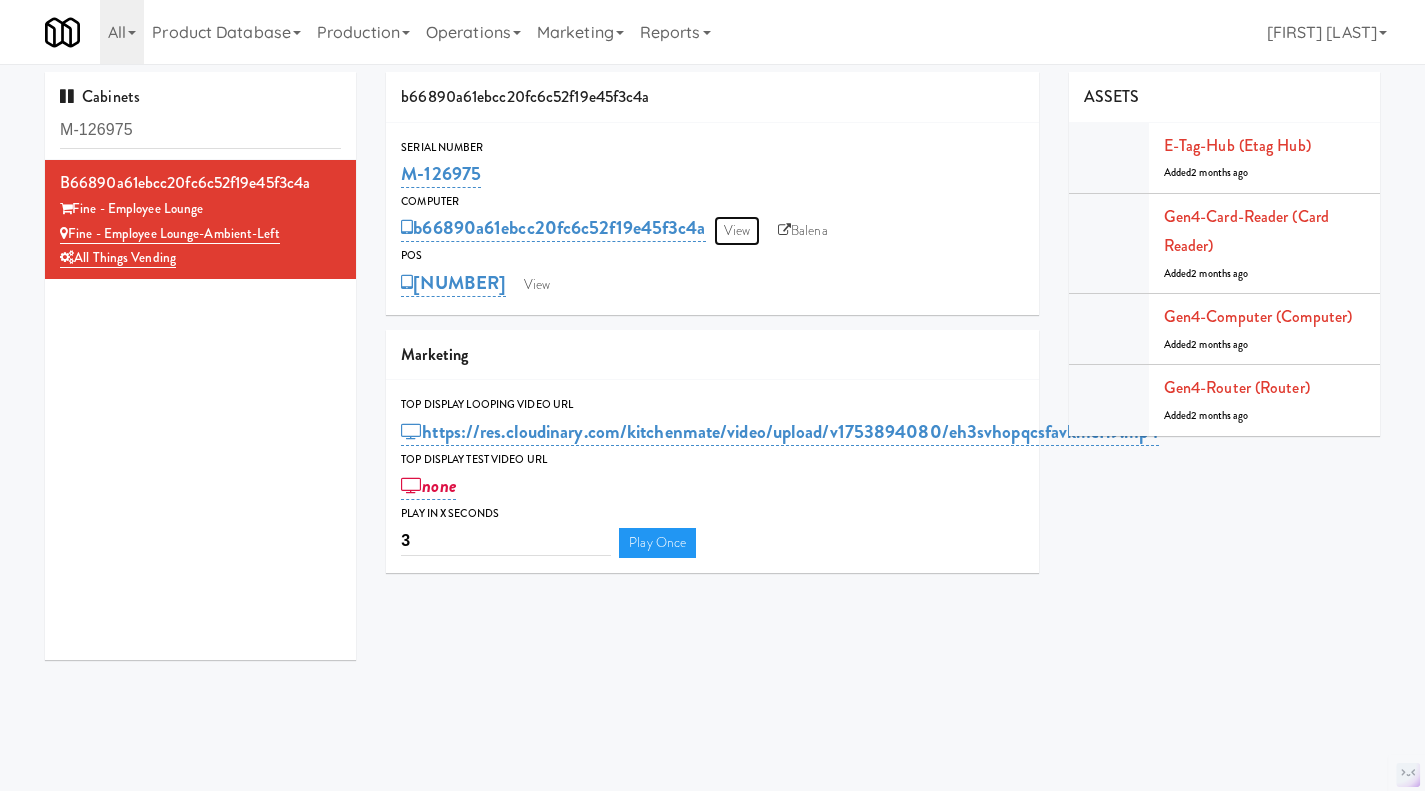 click on "View" at bounding box center (737, 231) 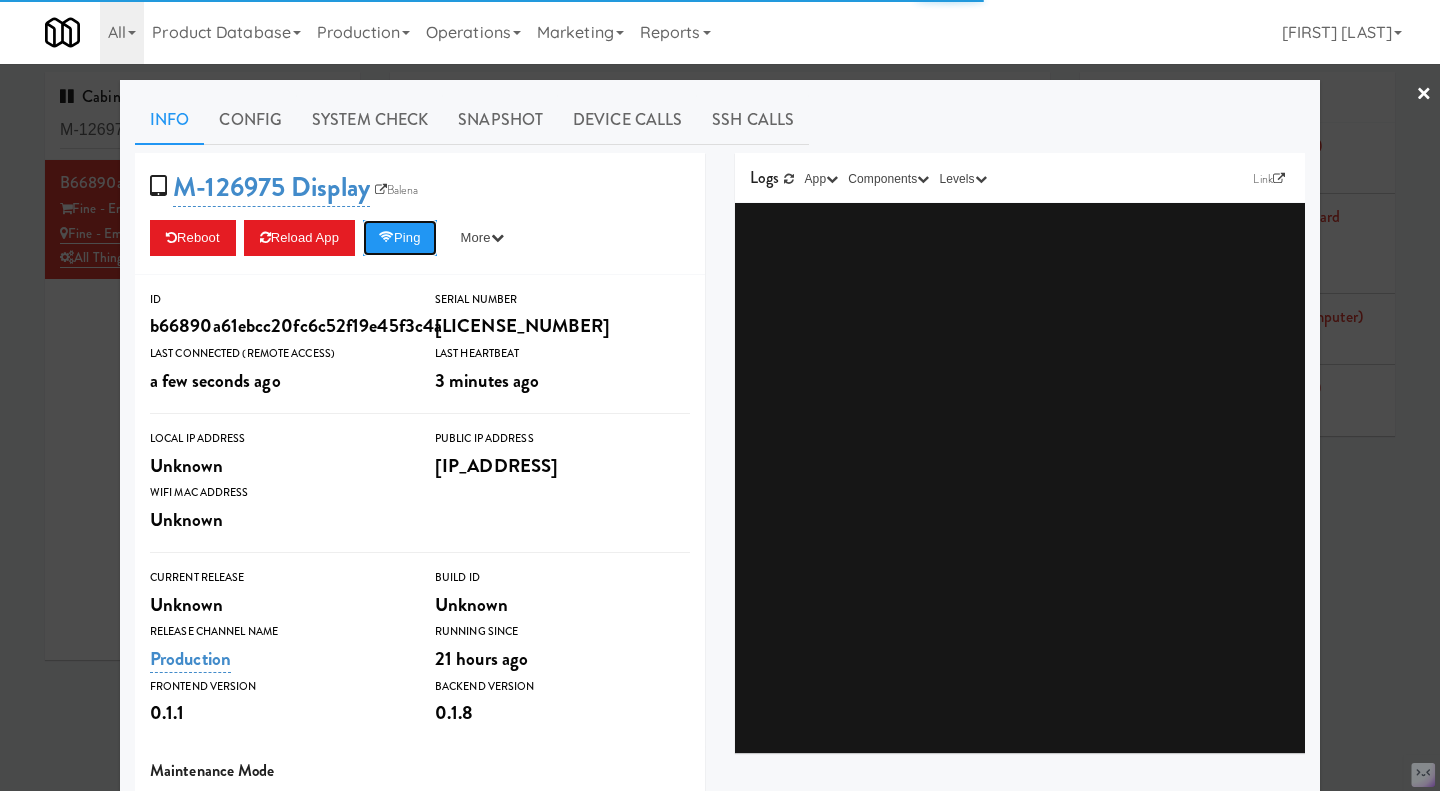 click on "Ping" at bounding box center (400, 238) 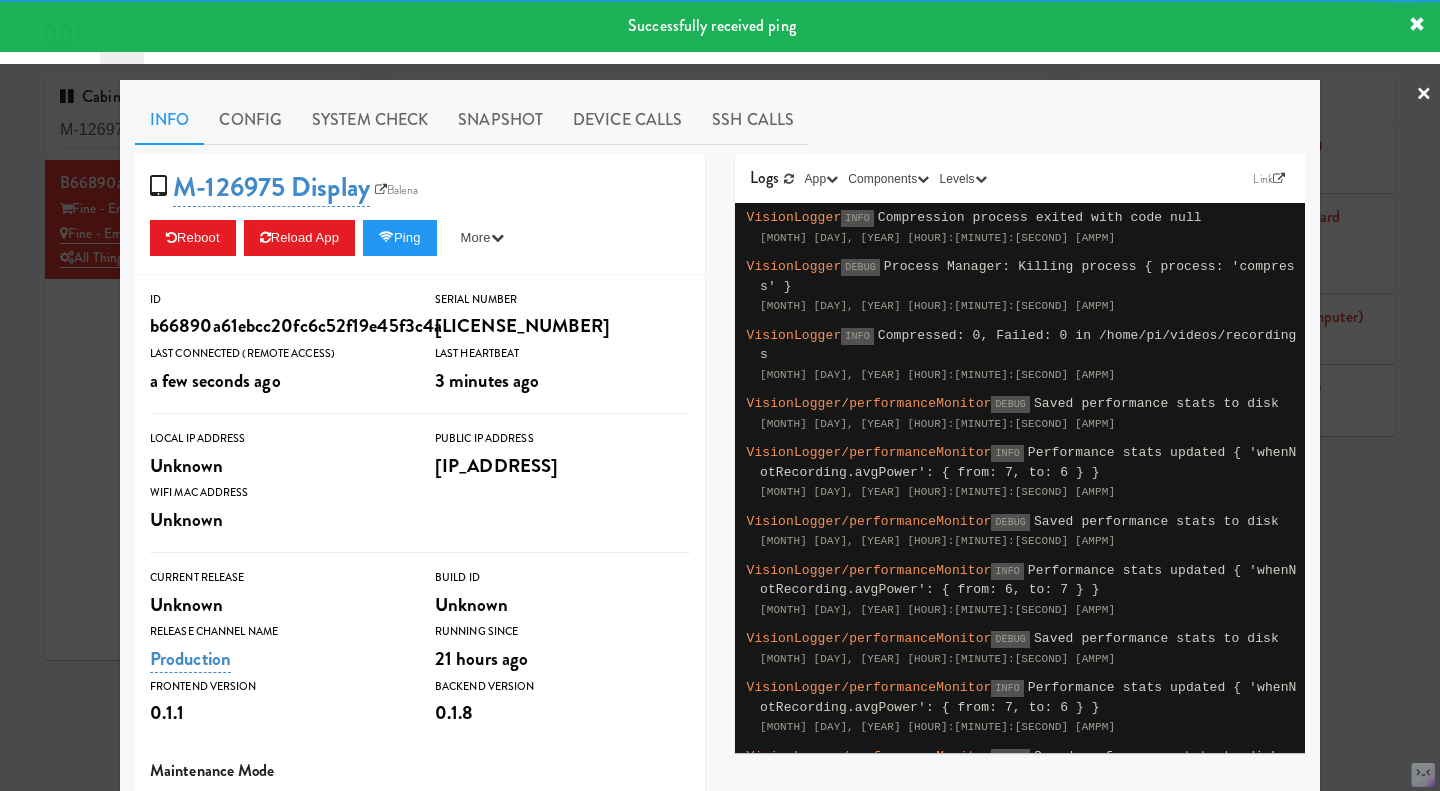 click on "System Check" at bounding box center (370, 120) 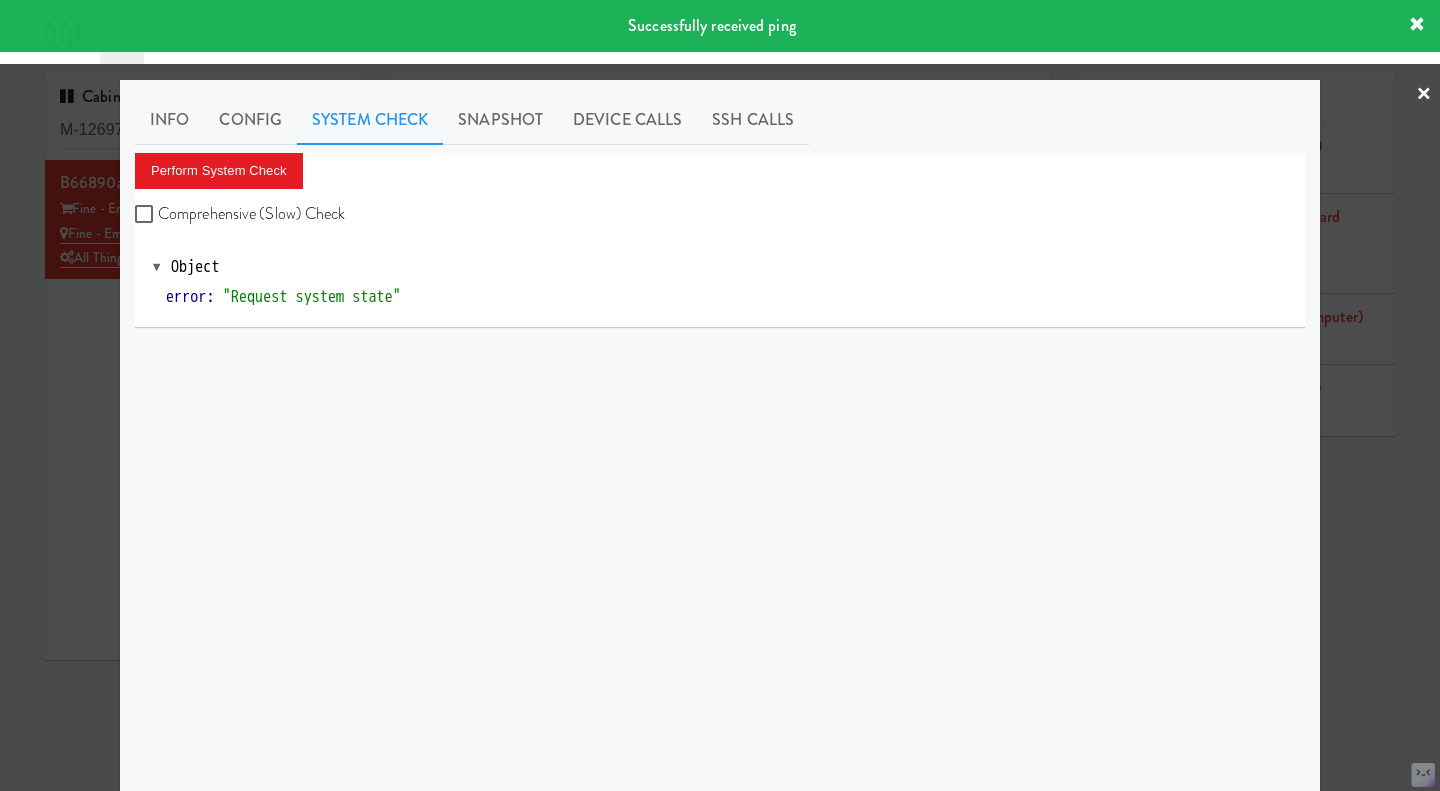 click on "Comprehensive (Slow) Check" at bounding box center [240, 214] 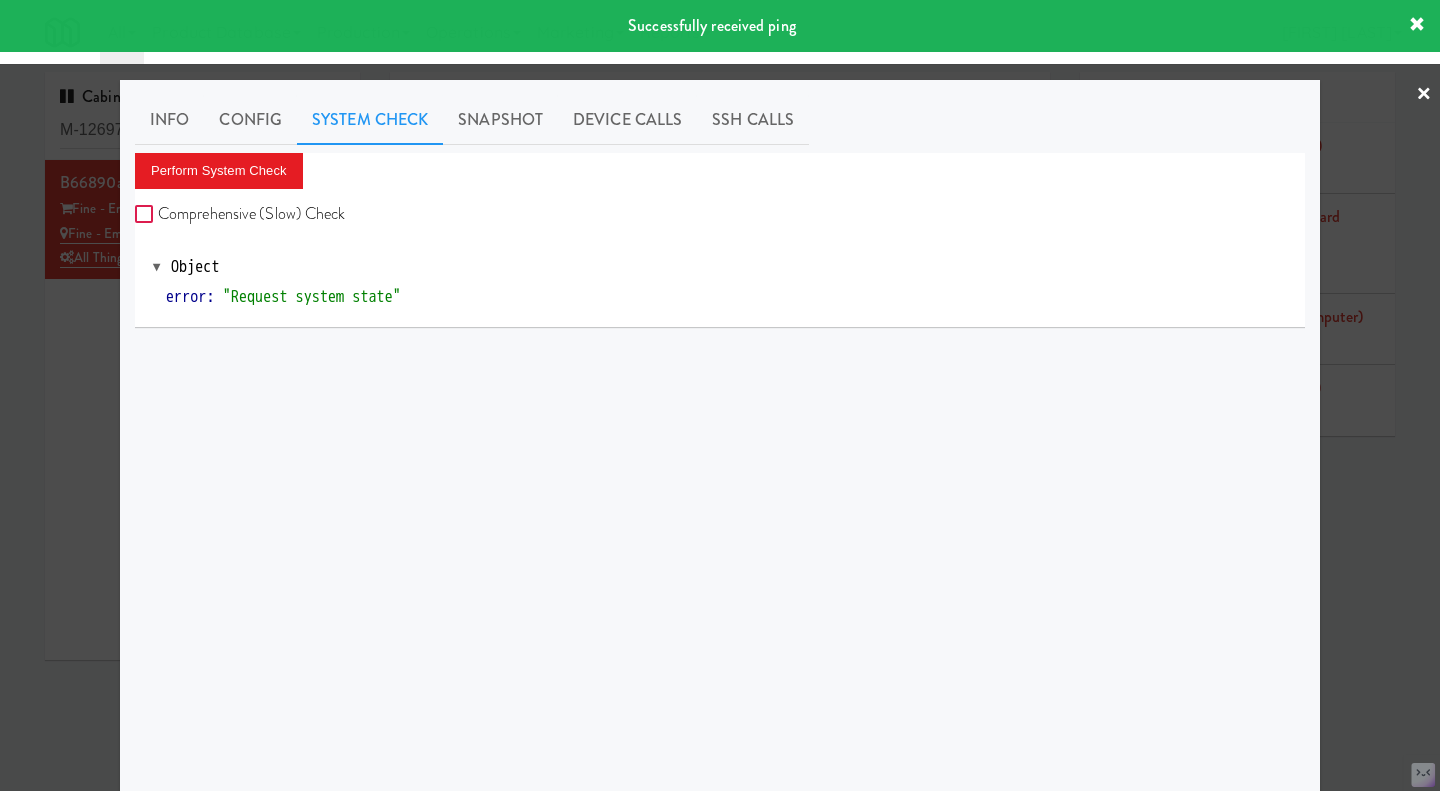 click on "Comprehensive (Slow) Check" at bounding box center [146, 215] 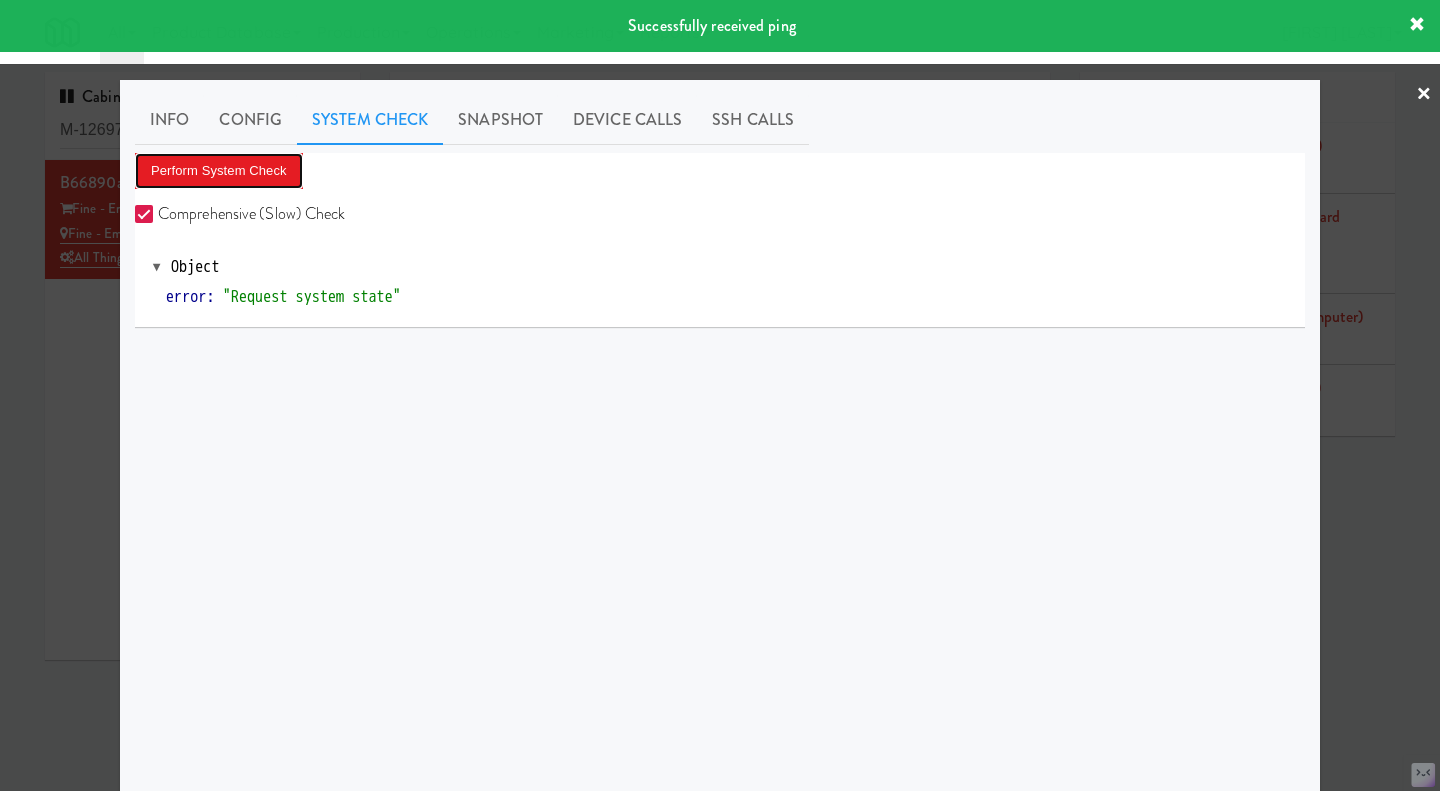 click on "Perform System Check" at bounding box center [219, 171] 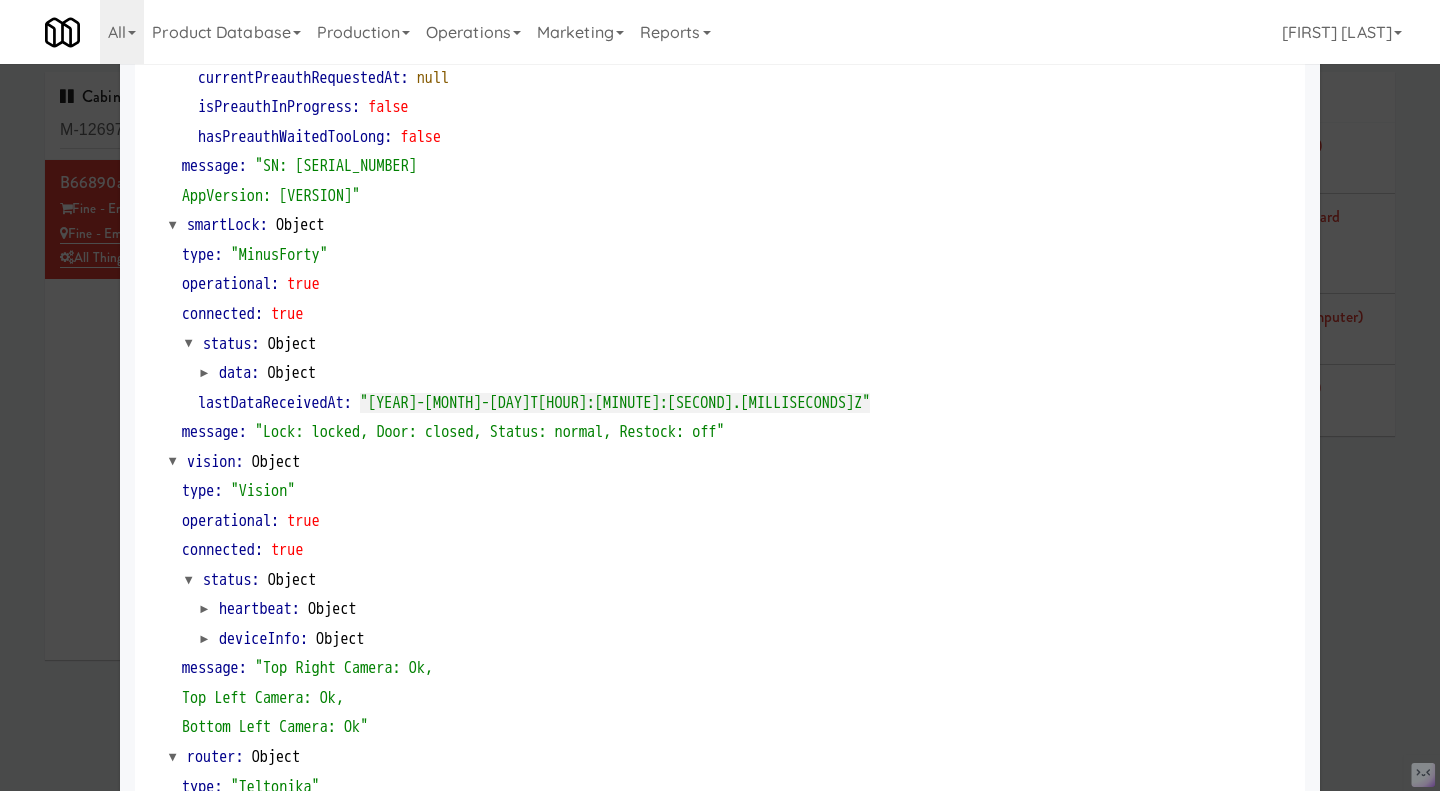 scroll, scrollTop: 399, scrollLeft: 0, axis: vertical 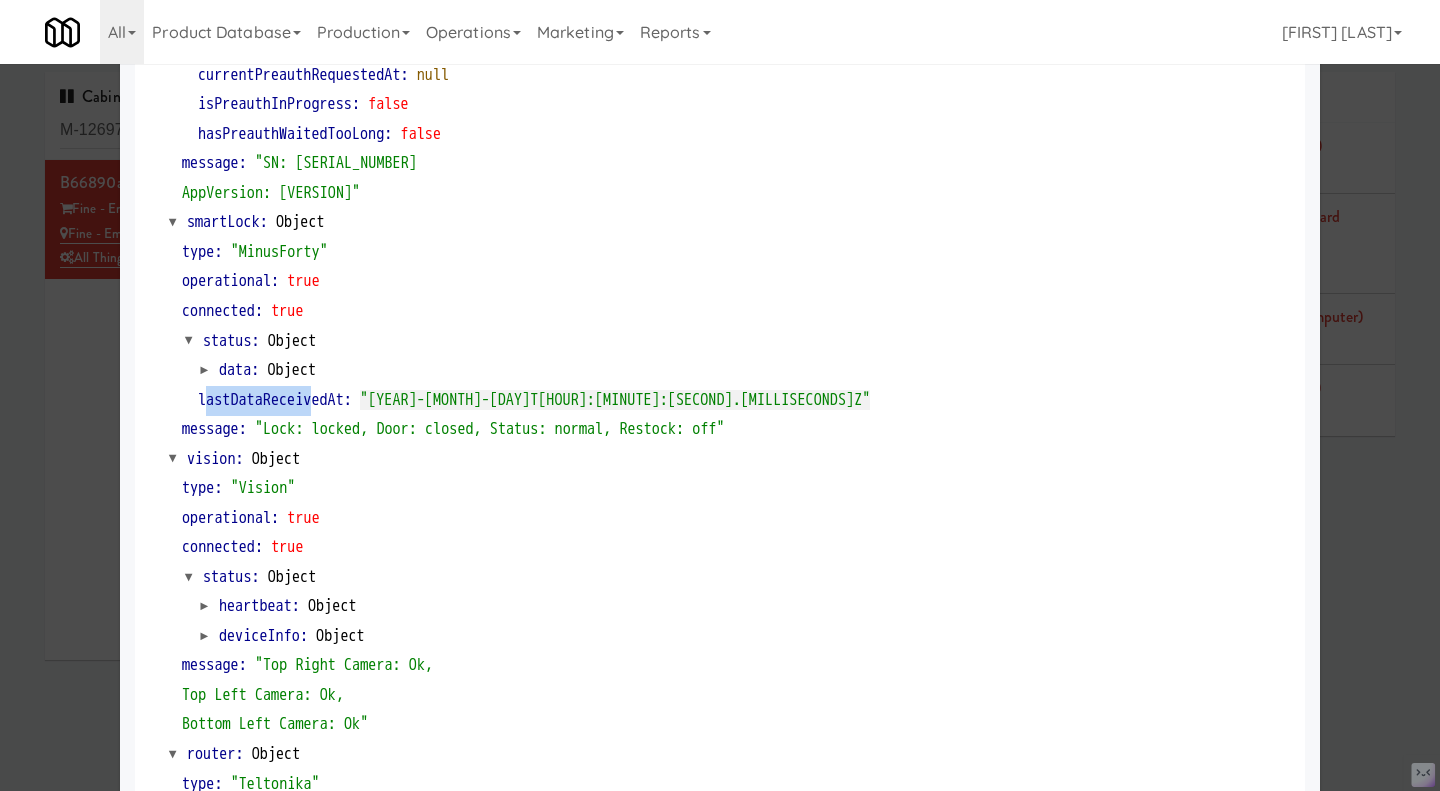 drag, startPoint x: 203, startPoint y: 402, endPoint x: 319, endPoint y: 396, distance: 116.15507 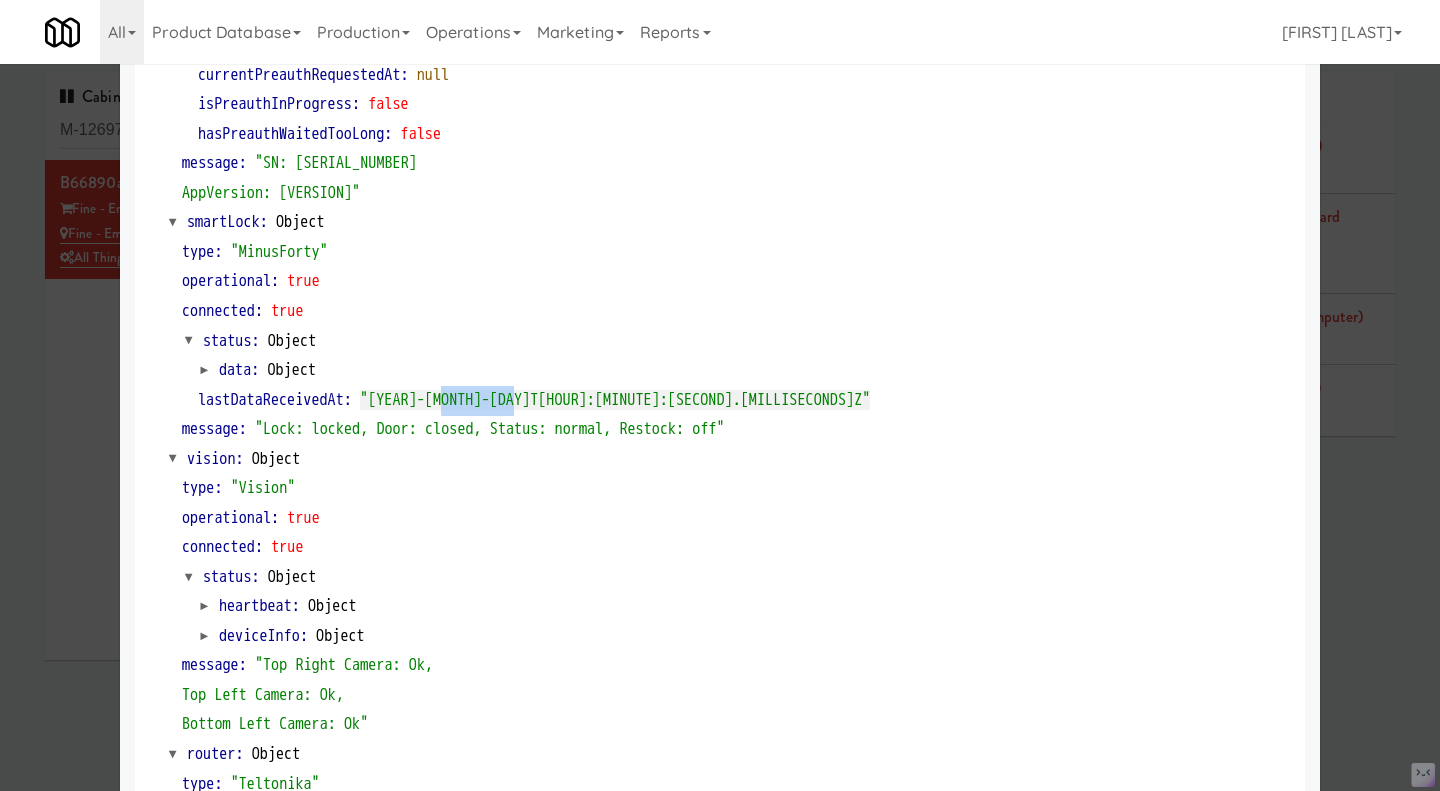 drag, startPoint x: 461, startPoint y: 398, endPoint x: 535, endPoint y: 397, distance: 74.00676 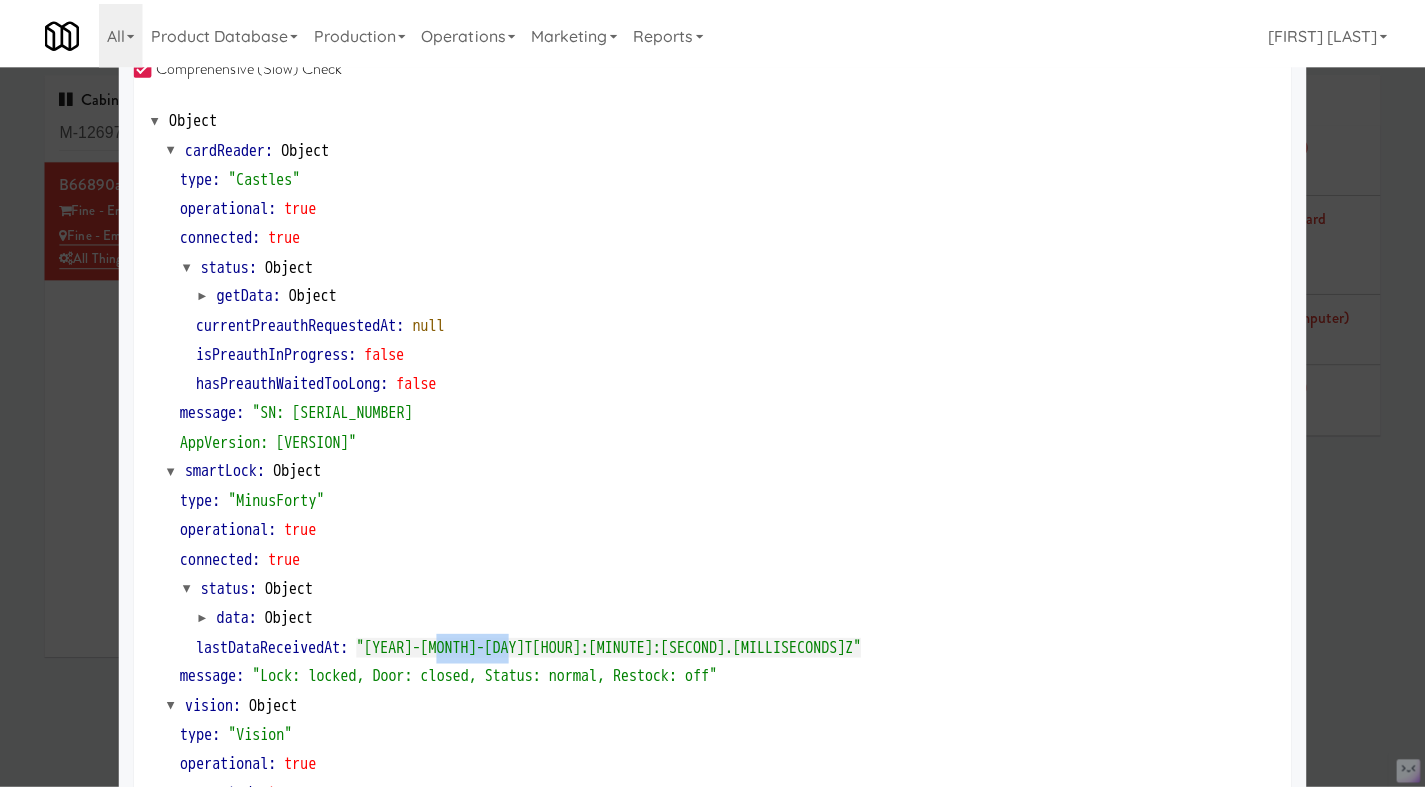 scroll, scrollTop: 0, scrollLeft: 0, axis: both 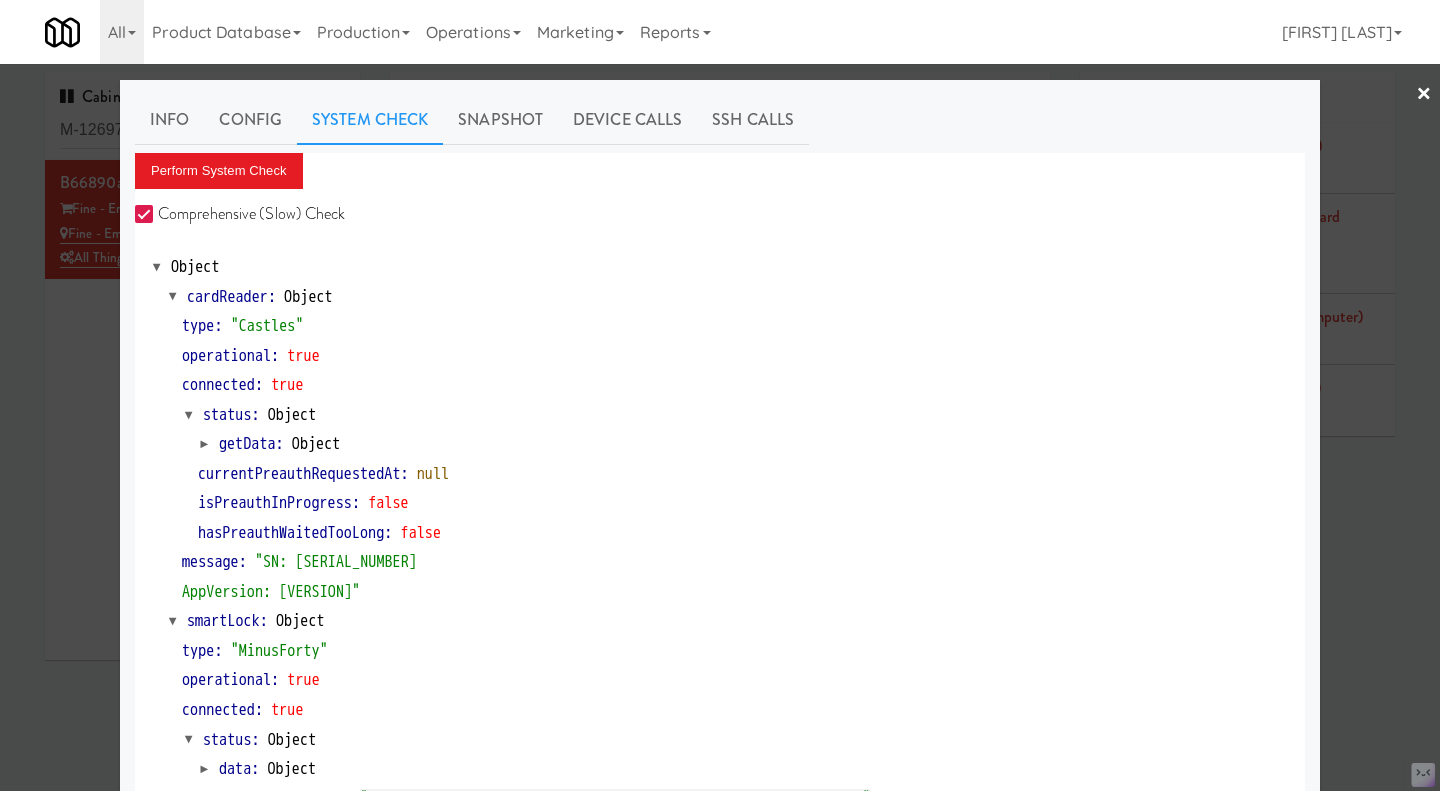 click at bounding box center (720, 395) 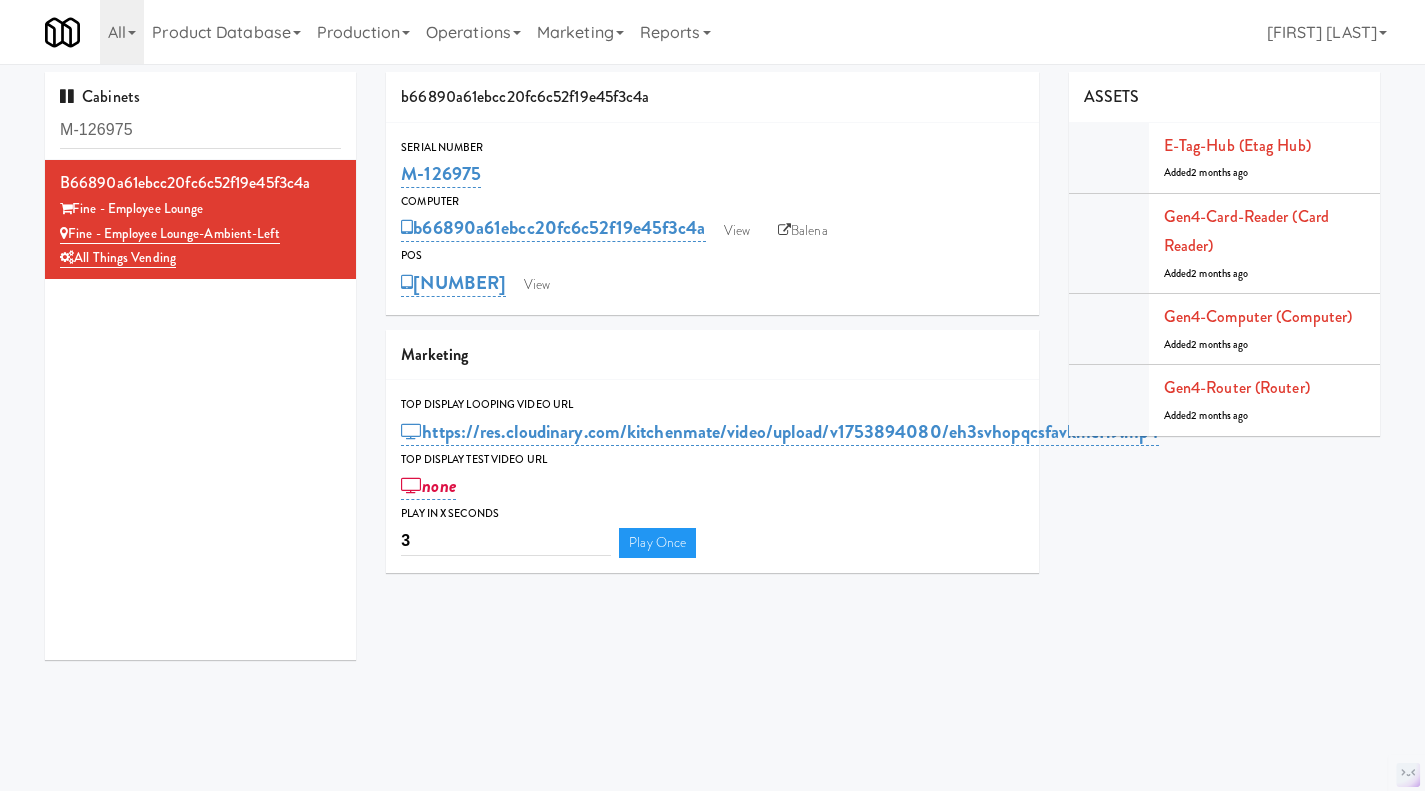 click on "Balena" at bounding box center [803, 231] 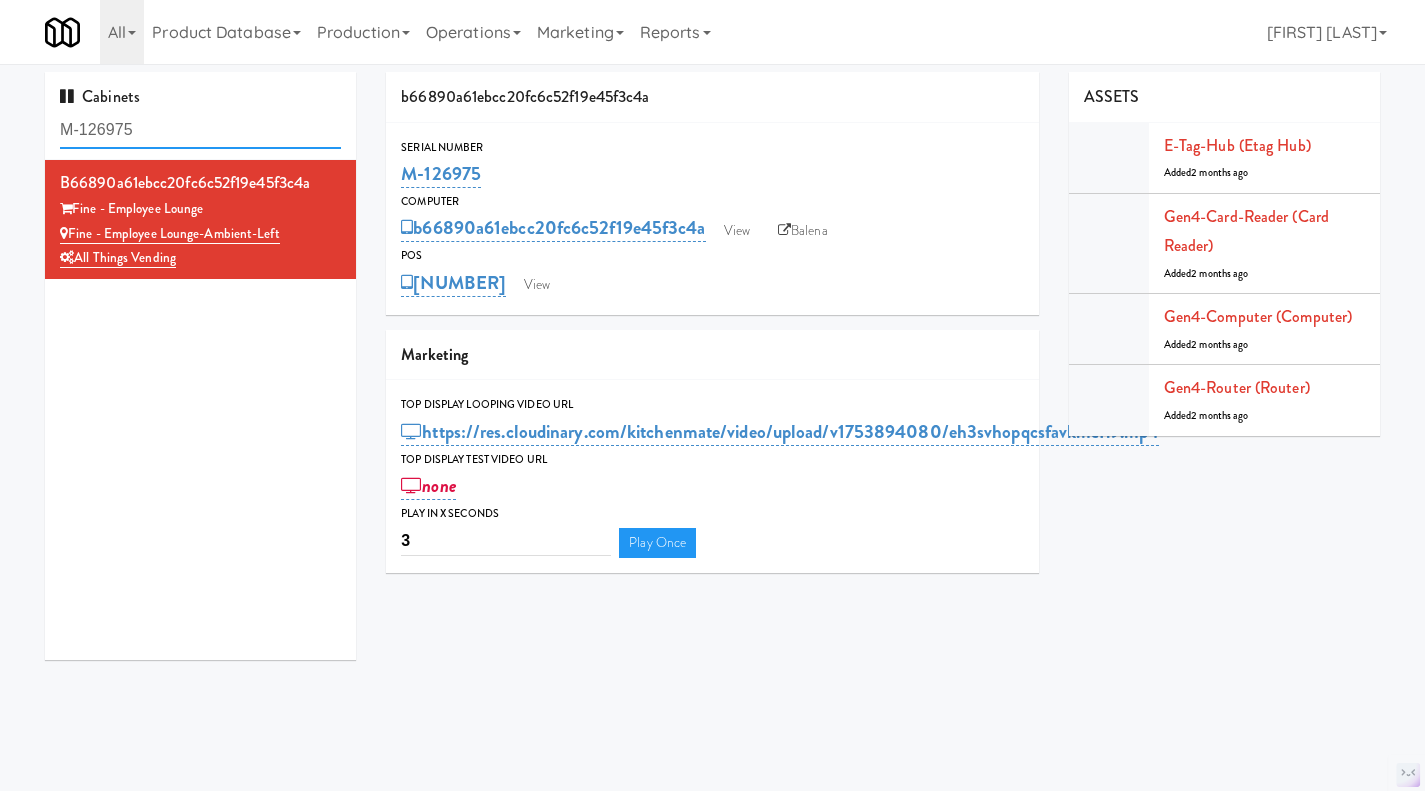 click on "M-126975" at bounding box center [200, 130] 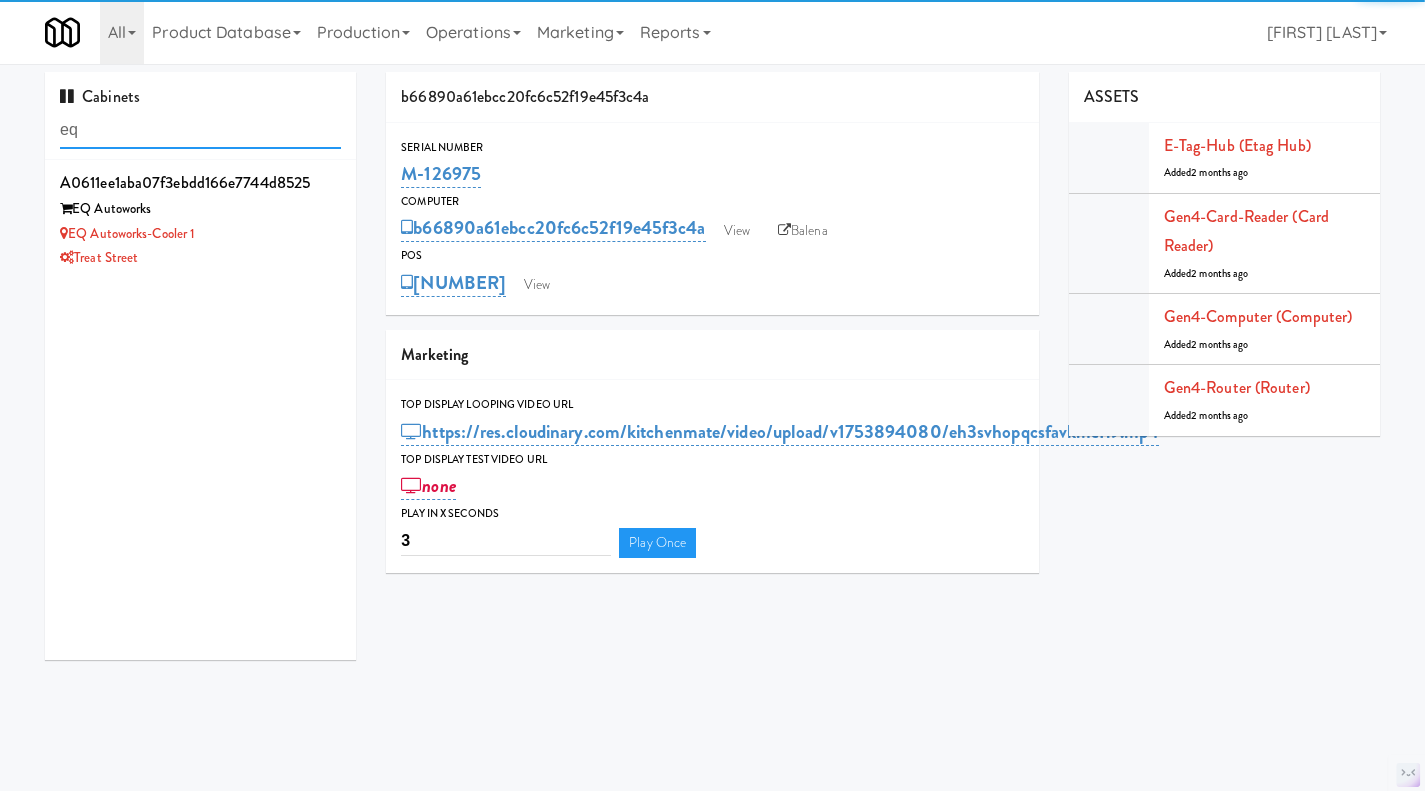 type on "eq" 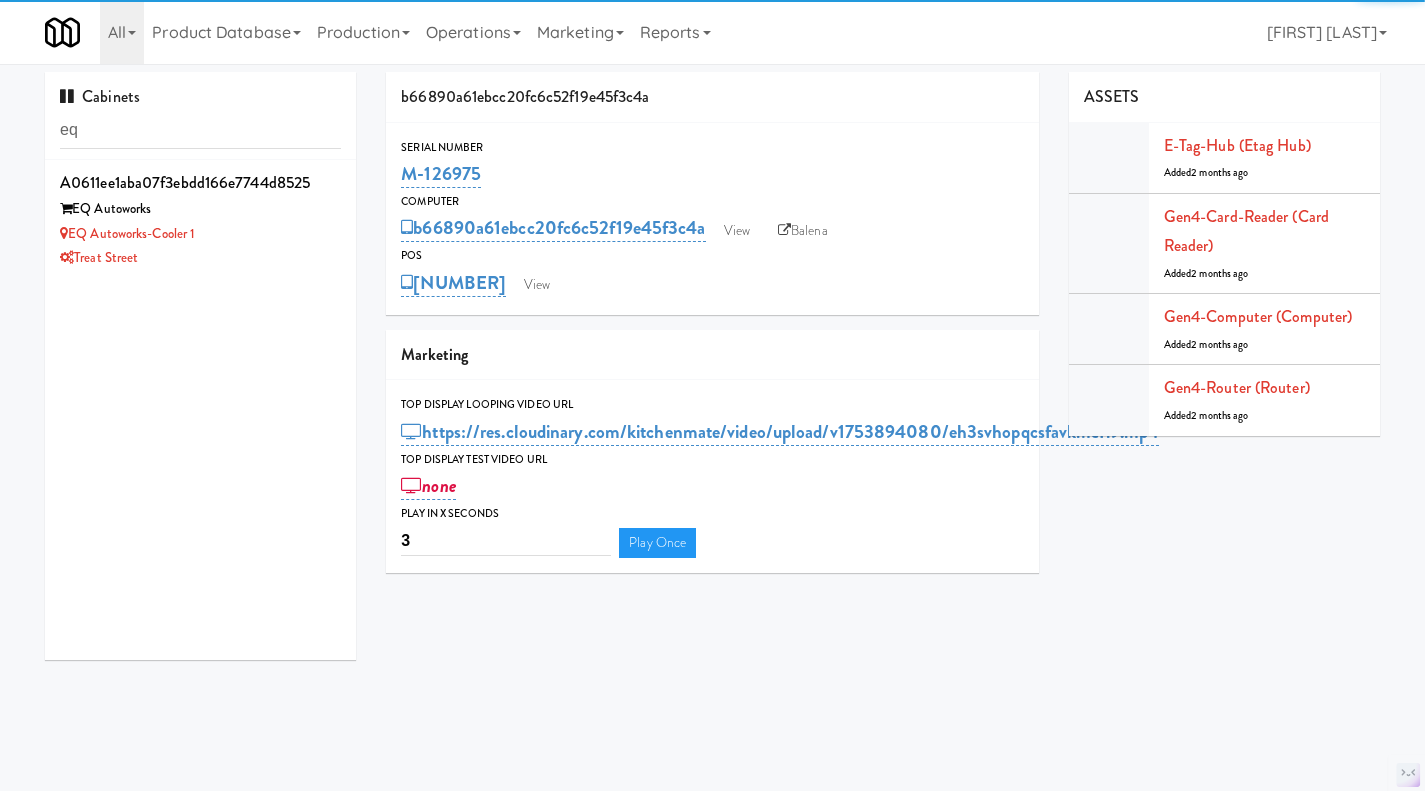 click on "Treat Street" at bounding box center [200, 258] 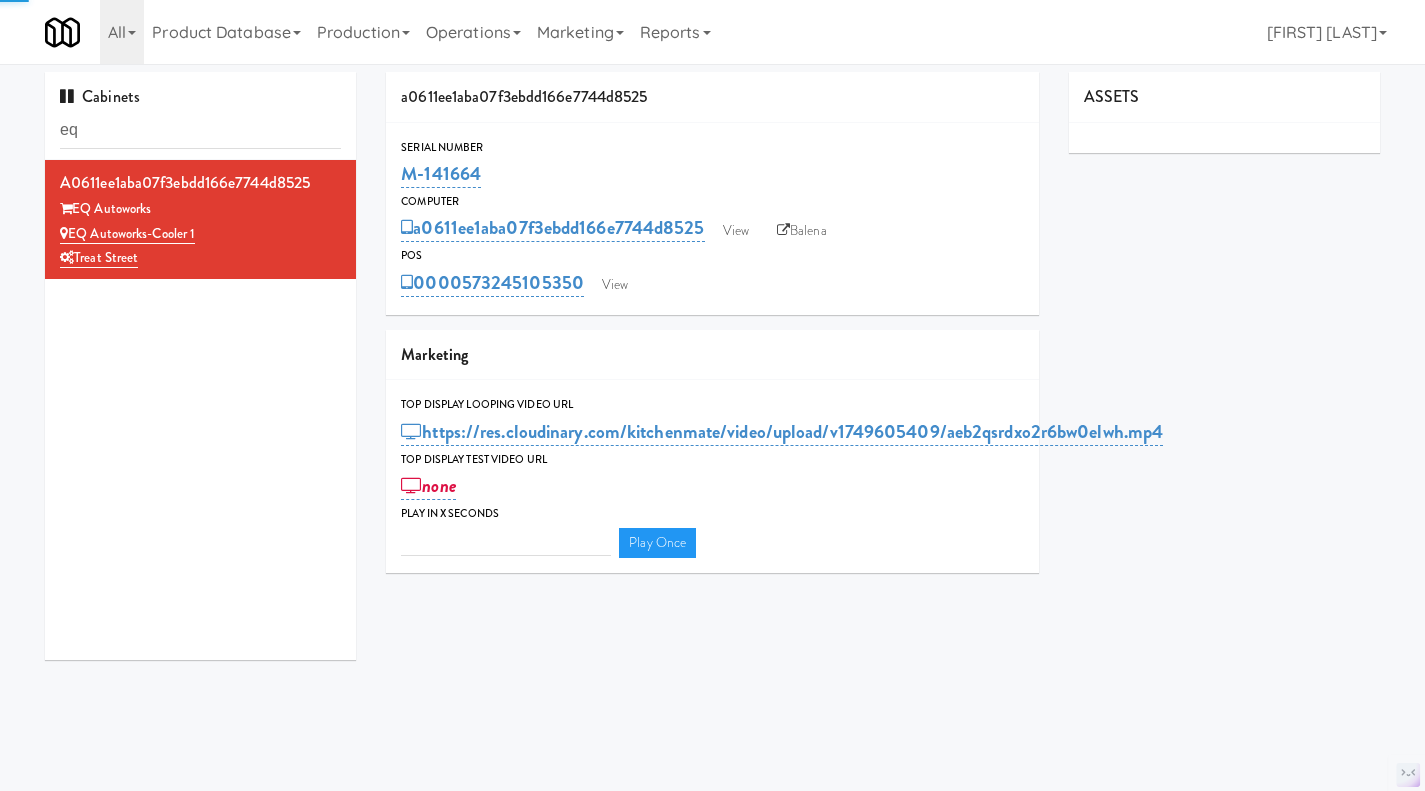 type on "3" 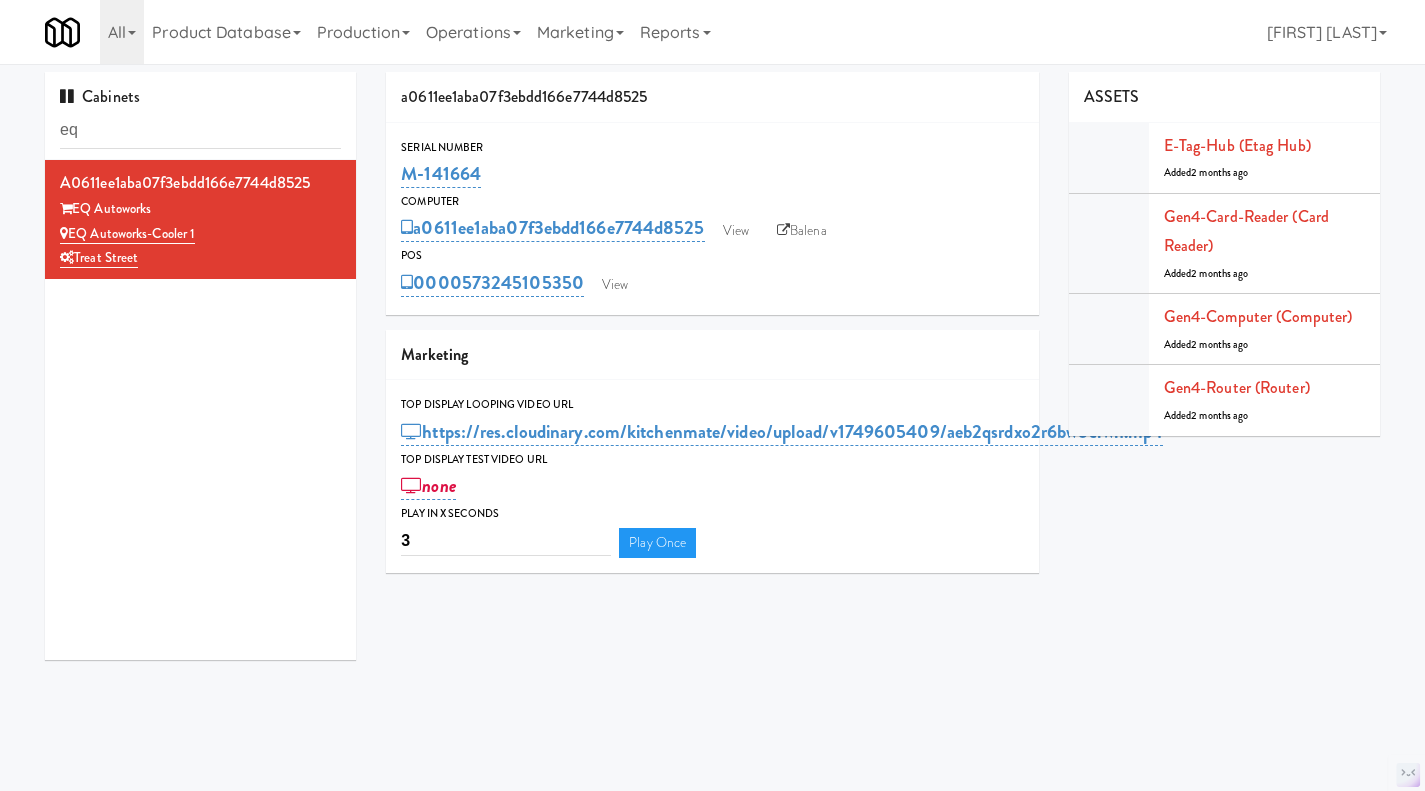 drag, startPoint x: 533, startPoint y: 168, endPoint x: 401, endPoint y: 176, distance: 132.2422 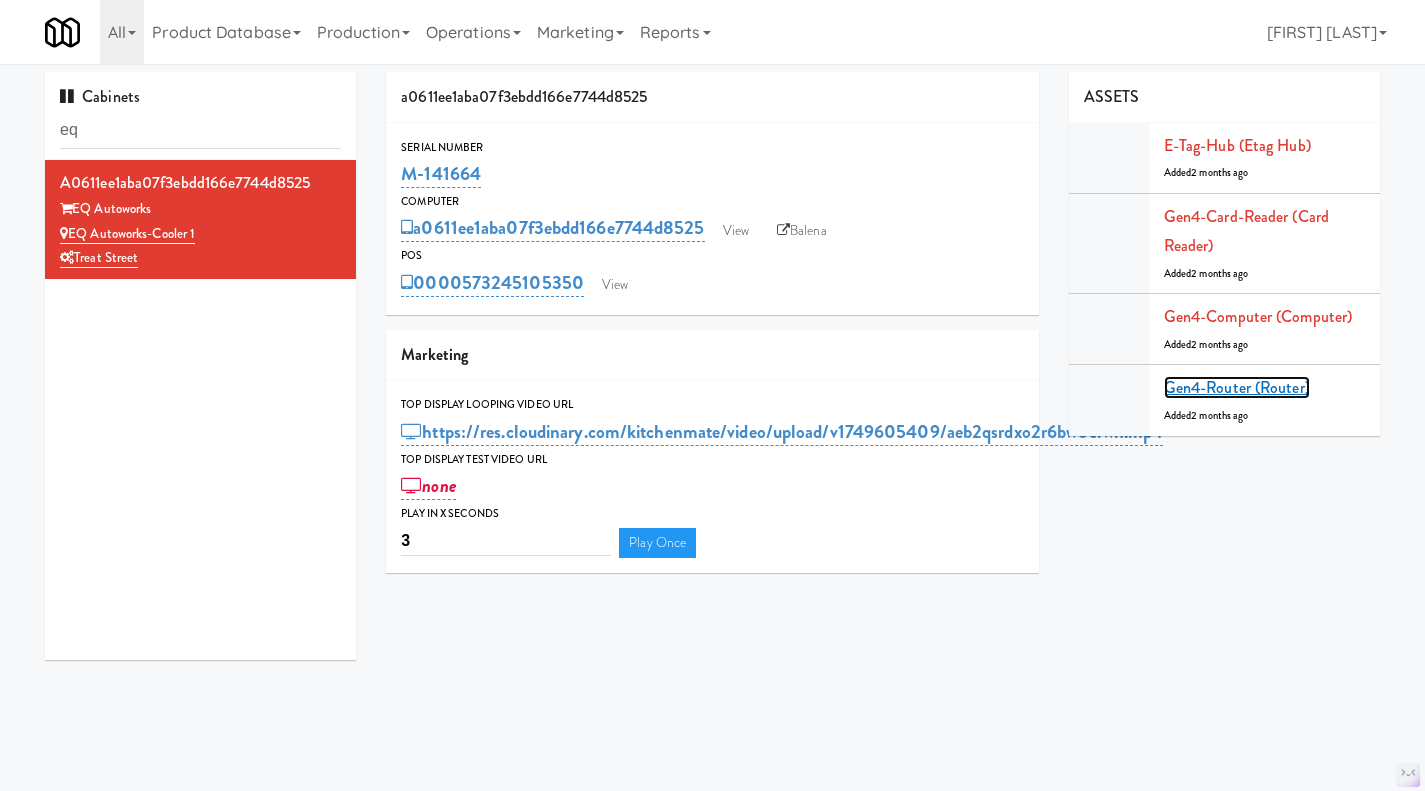 click on "Gen4-router (Router)" at bounding box center [1237, 387] 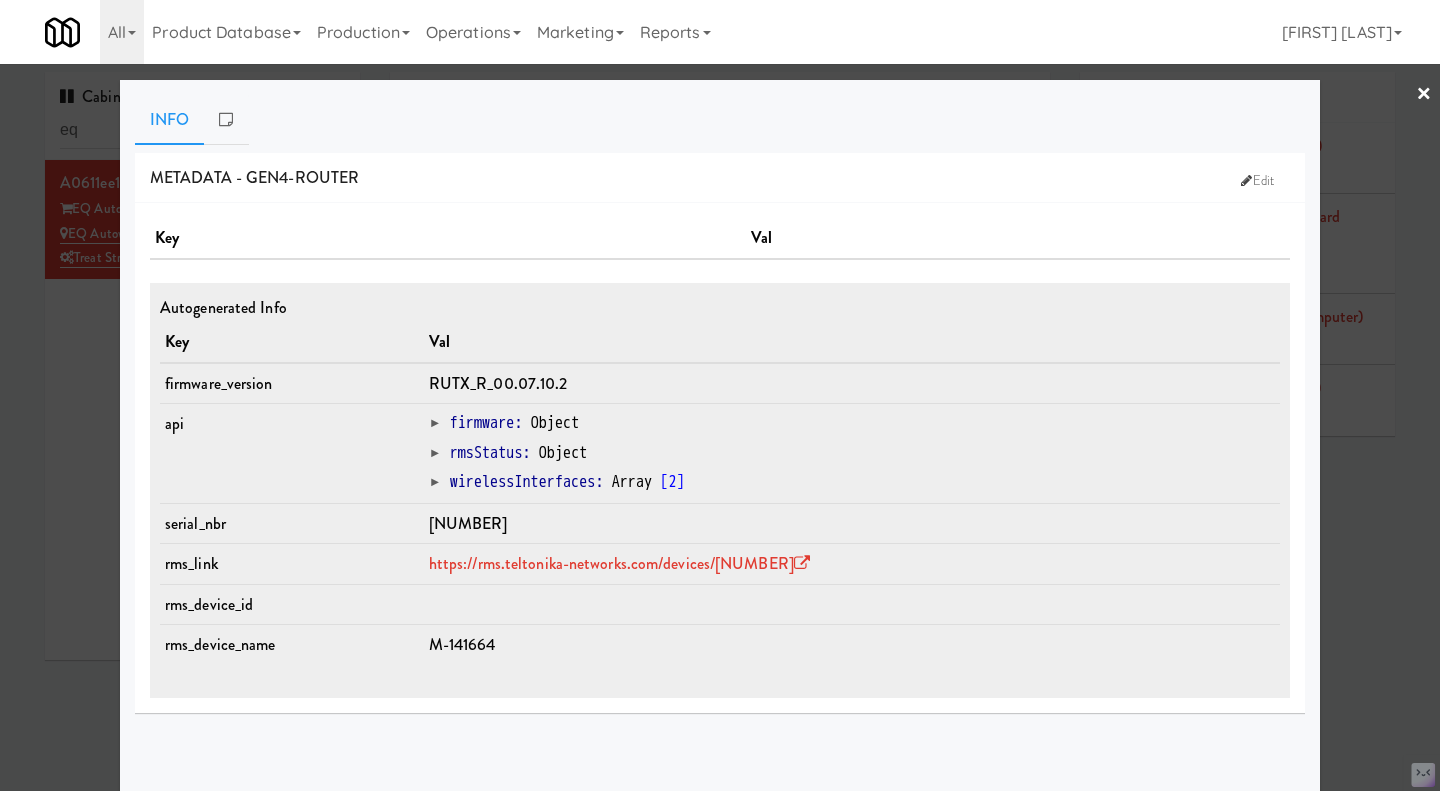 click at bounding box center (720, 395) 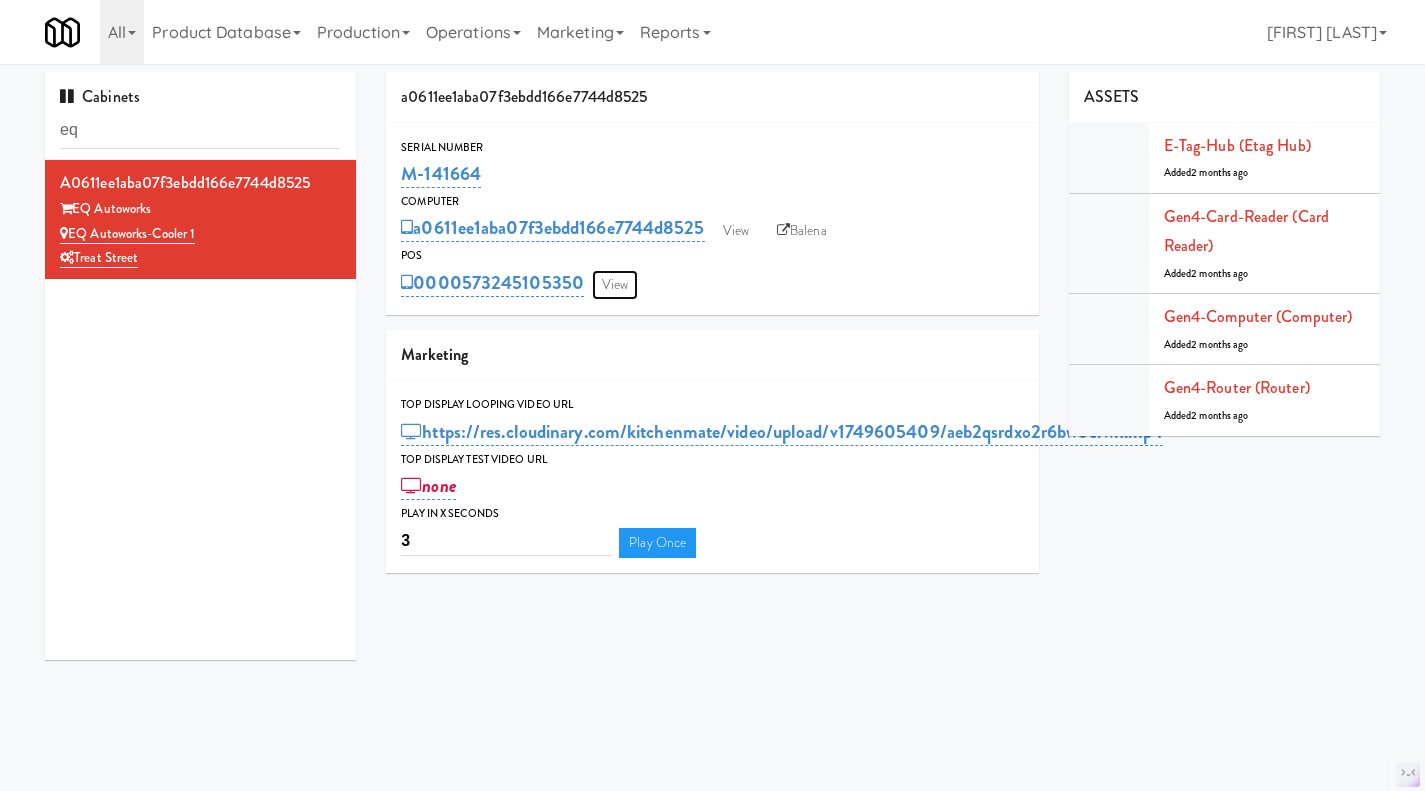click on "View" at bounding box center (615, 285) 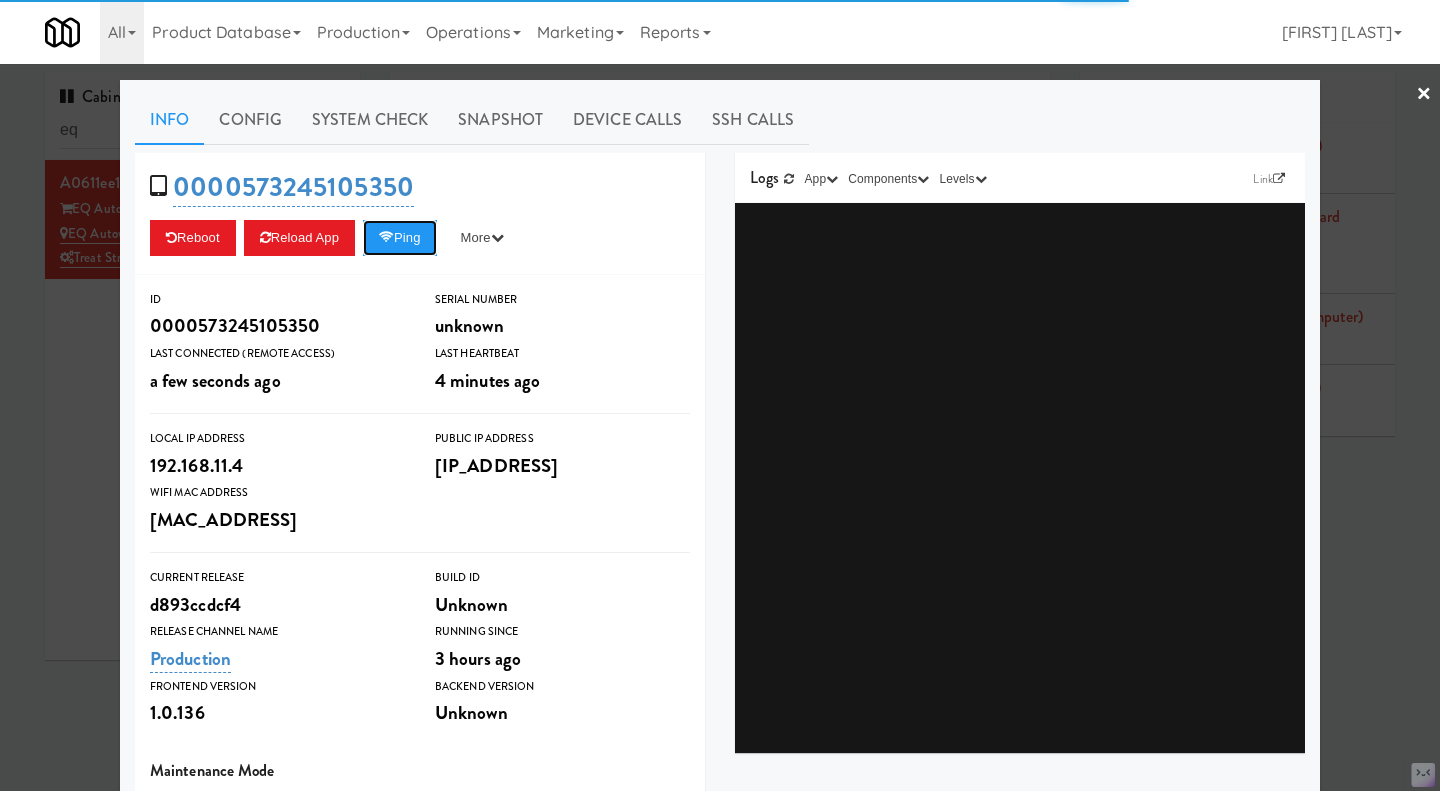 click on "Ping" at bounding box center (400, 238) 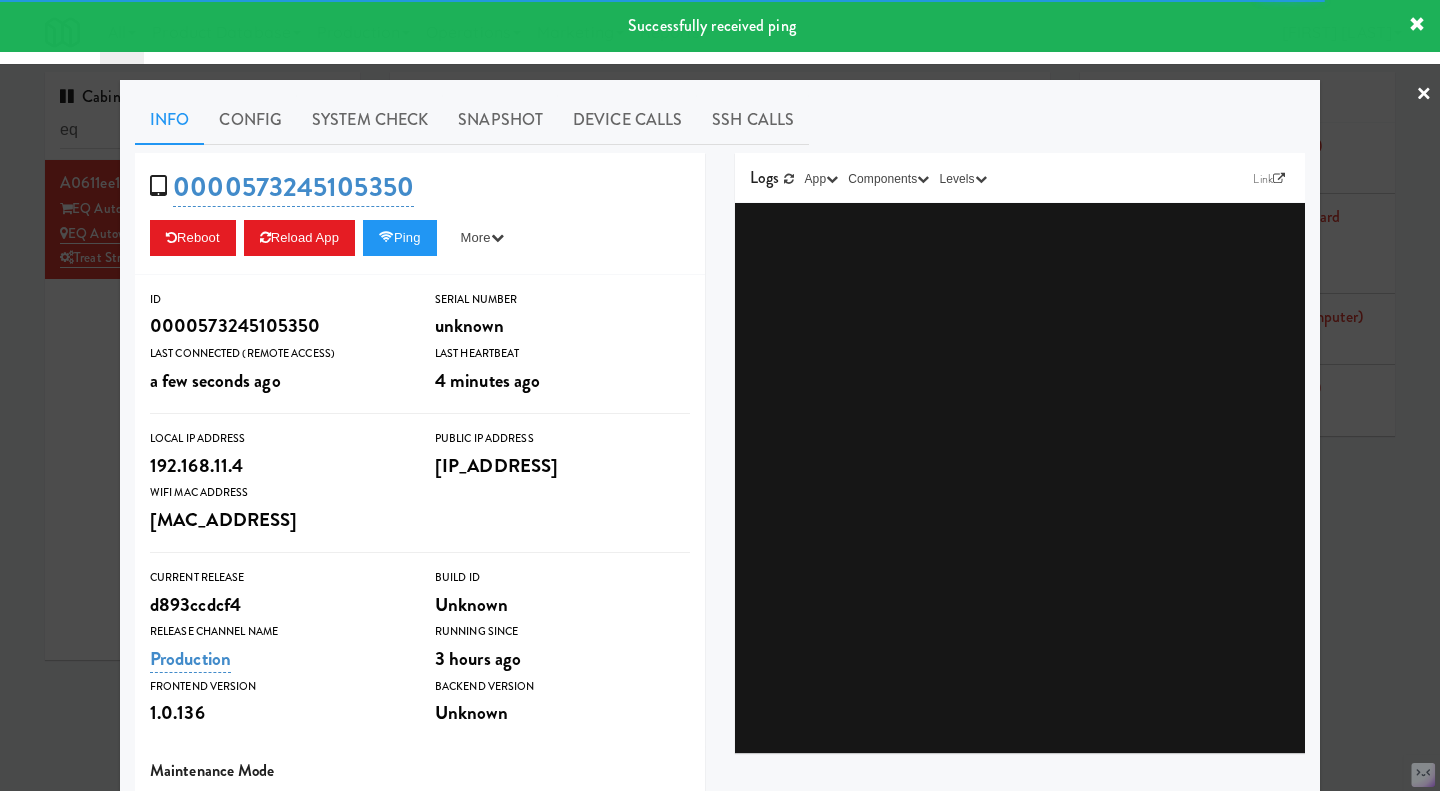 click at bounding box center [720, 395] 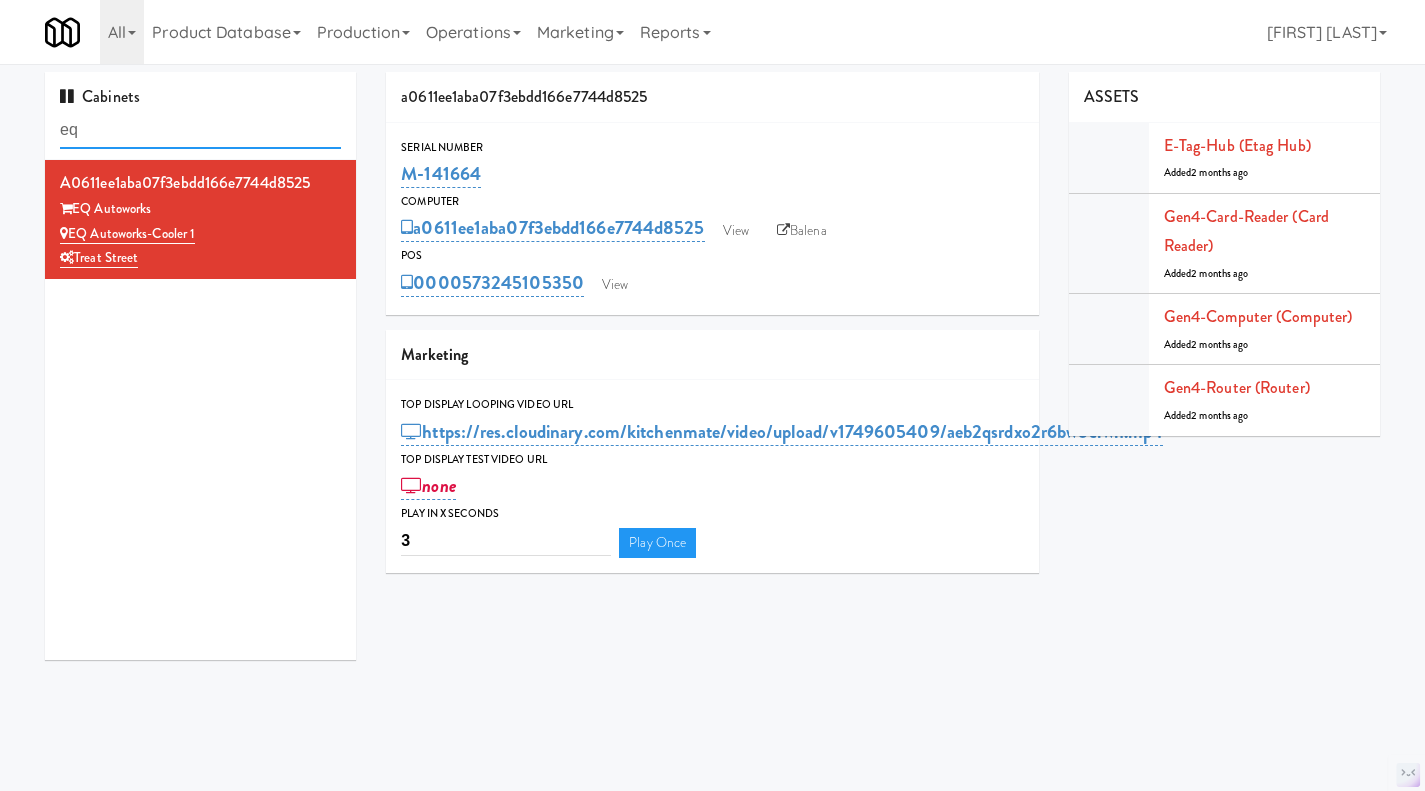 click on "eq" at bounding box center (200, 130) 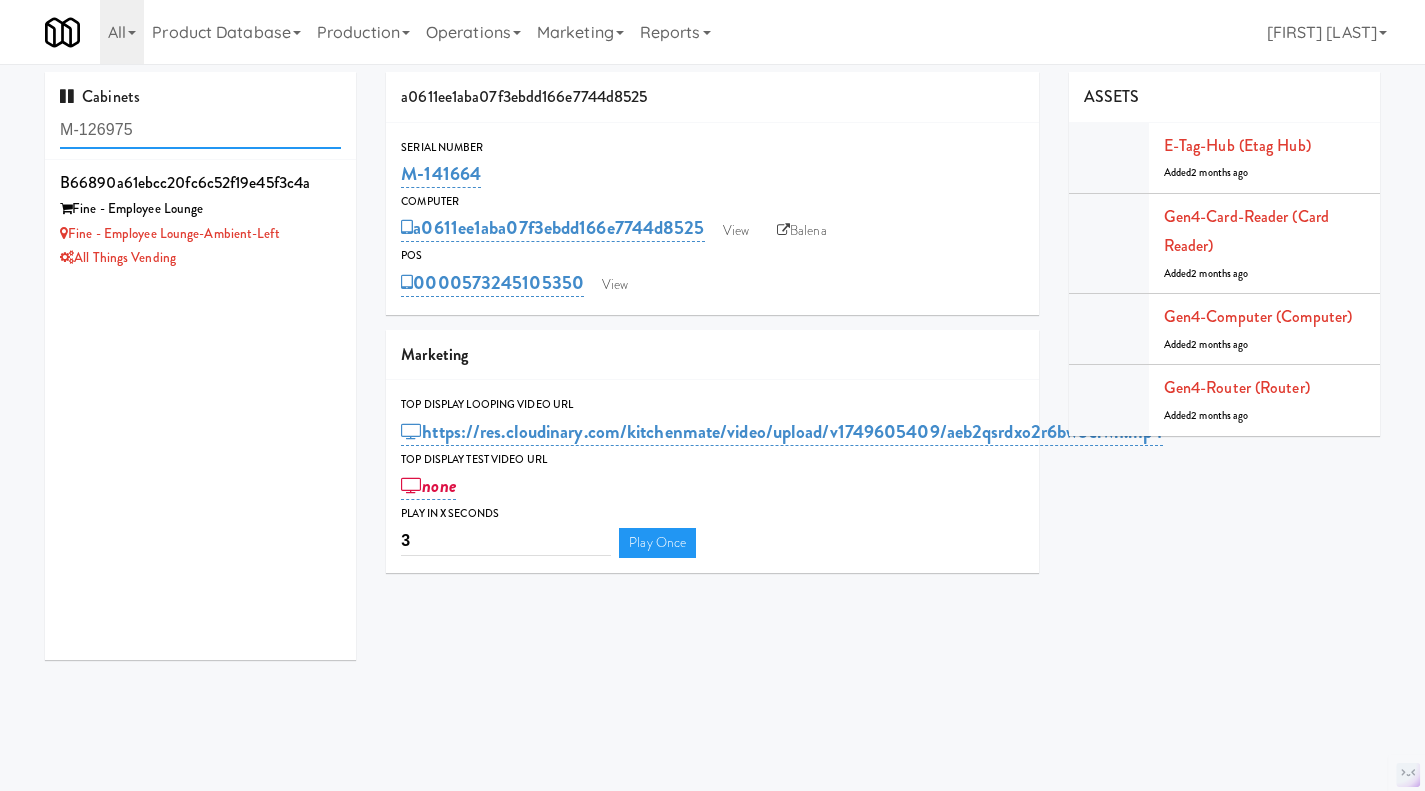 type on "M-126975" 